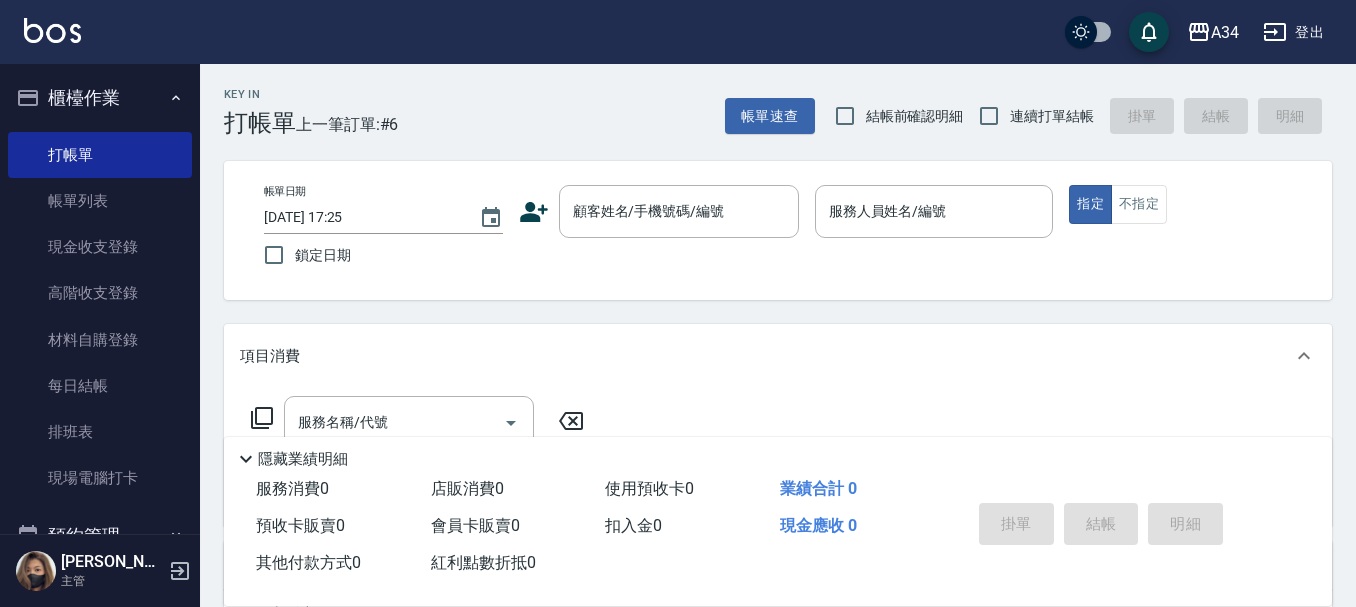 scroll, scrollTop: 0, scrollLeft: 0, axis: both 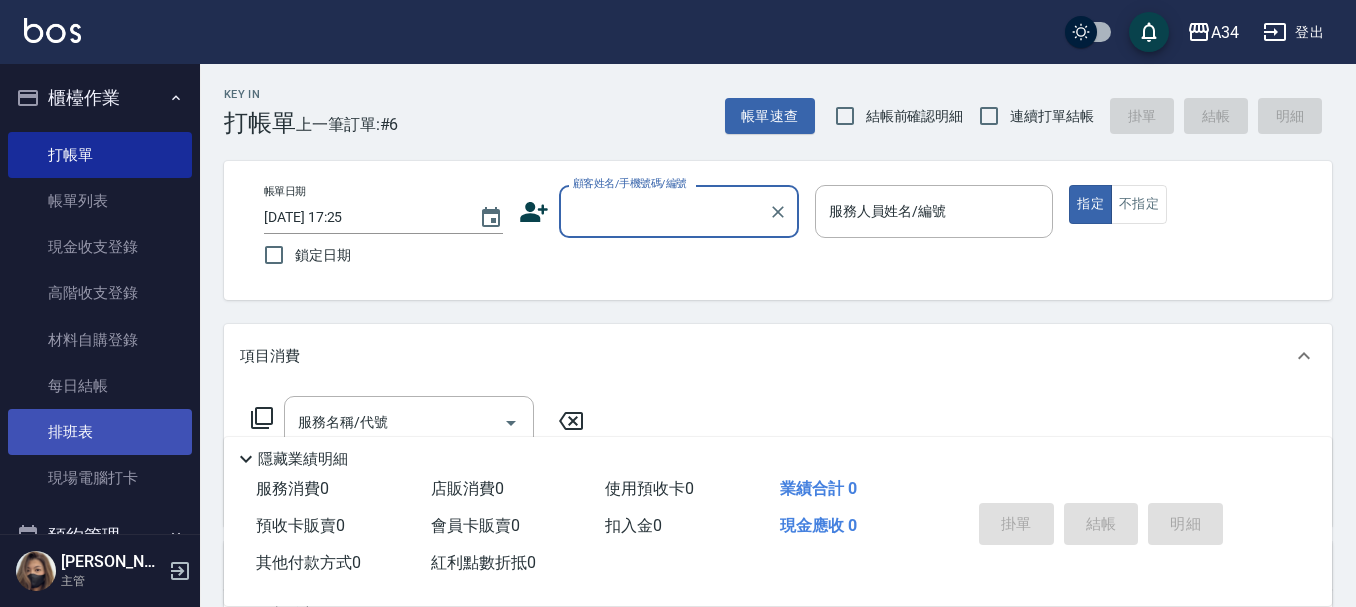 click on "排班表" at bounding box center (100, 432) 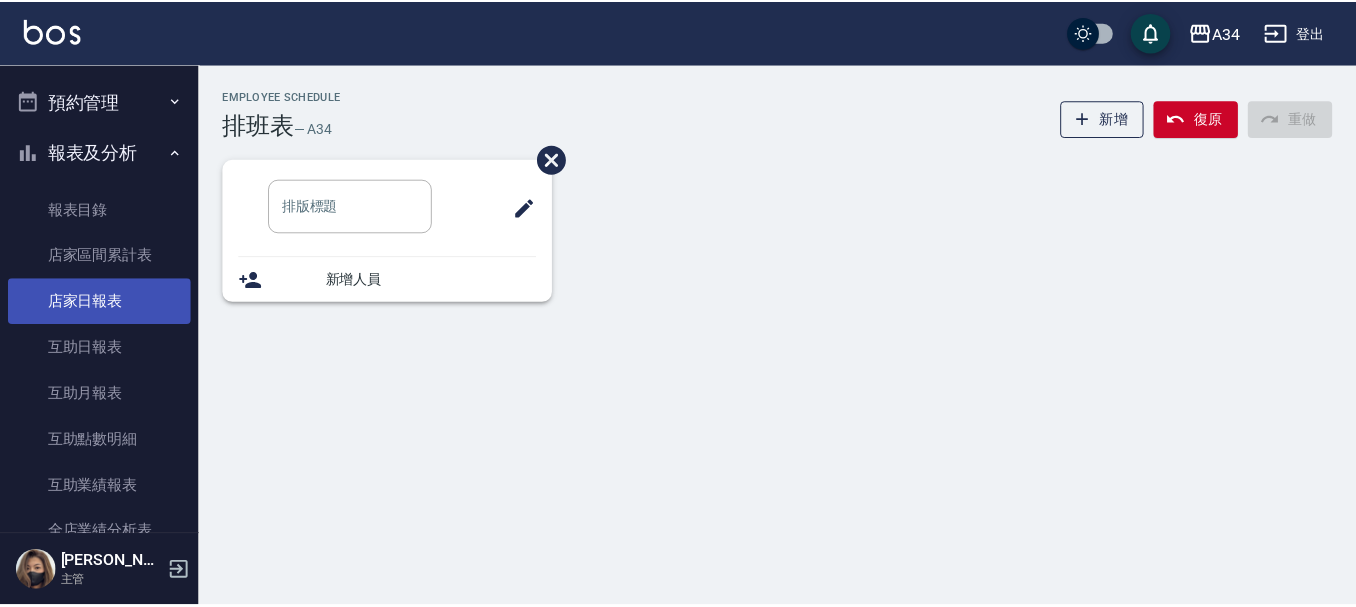 scroll, scrollTop: 400, scrollLeft: 0, axis: vertical 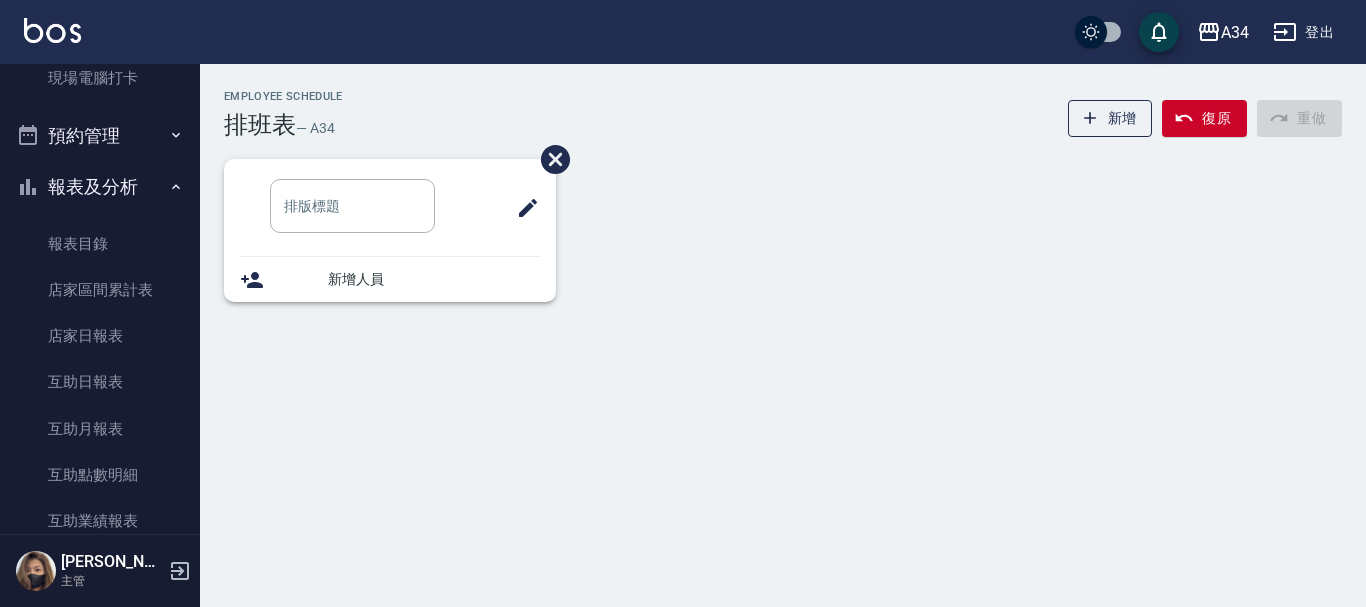 click on "預約管理" at bounding box center [100, 136] 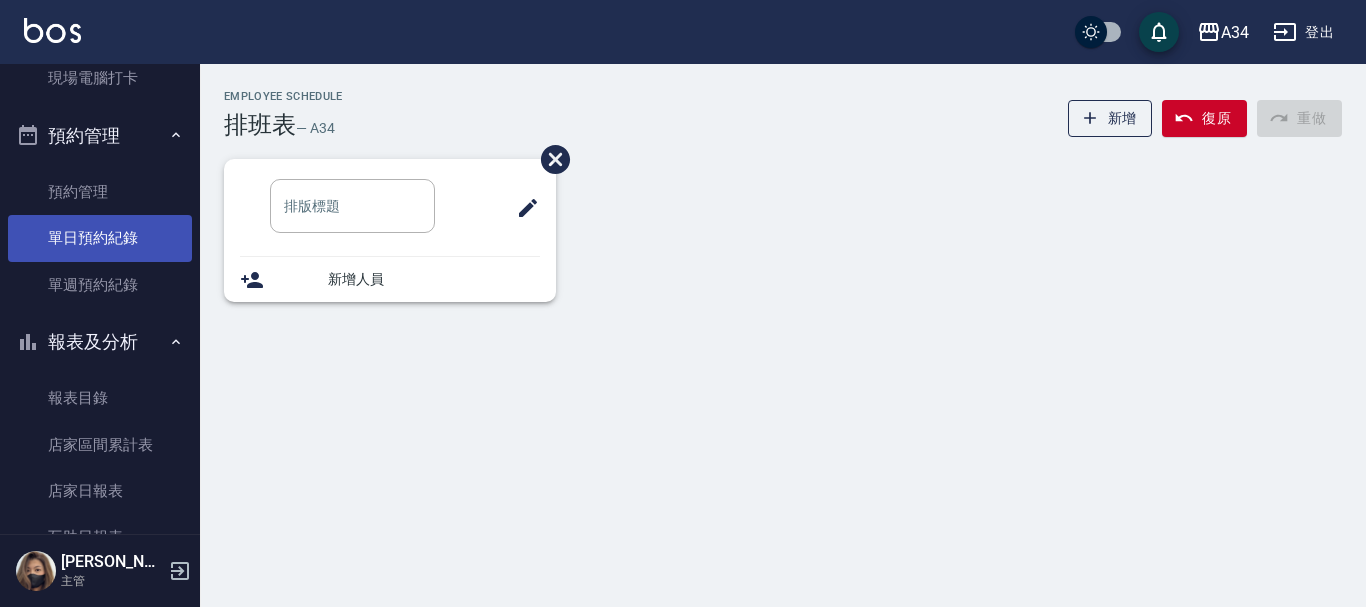 click on "單日預約紀錄" at bounding box center [100, 238] 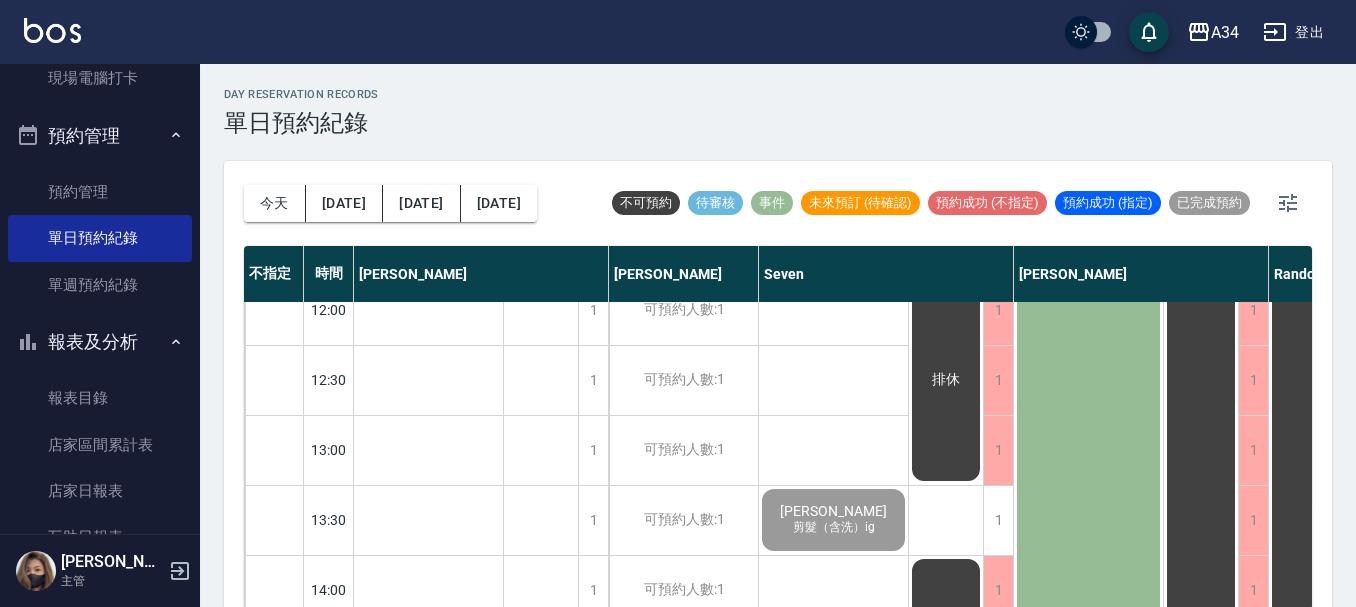 scroll, scrollTop: 200, scrollLeft: 0, axis: vertical 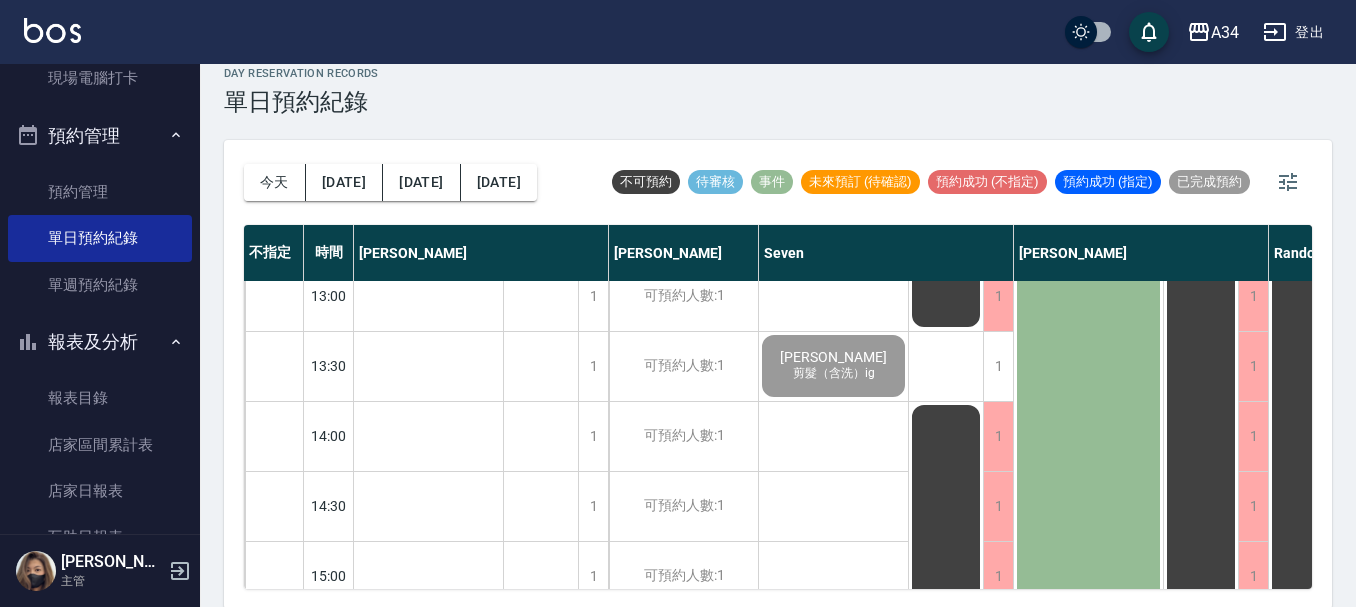 click on "[DATE] [DATE] [DATE] [DATE] 不可預約 待審核 事件 未來預訂 (待確認) 預約成功 (不指定) 預約成功 (指定) 已完成預約 不指定 時間 [PERSON_NAME] [PERSON_NAME] Seven [PERSON_NAME] [PERSON_NAME] [PERSON_NAME] 11:00 11:30 12:00 12:30 13:00 13:30 14:00 14:30 15:00 15:30 16:00 16:30 17:00 17:30 18:00 18:30 19:00 19:30 1 1 1 1 1 1 1 1 1 1 1 1 1 1 1 1 0 1 粘家穎 排休 排休 可預約人數:1 可預約人數:1 可預約人數:1 可預約人數:1 可預約人數:1 可預約人數:1 可預約人數:1 可預約人數:1 可預約人數:1 可預約人數:1 可預約人數:1 可預約人數:1 可預約人數:1 可預約人數:1 可預約人數:1 可預約人數:1 可預約人數:1 可預約人數:1 1 1 1 1 1 1 1 1 1 1 1 1 1 1 1 1 1 1 區會 [PERSON_NAME] 剪髮（含洗）ig  排休 排休 1 1 1 1 1 1 1 1 1 1 1 1 1 1 1 1 1 1 排休 1 1 1 1 1 1 1 1 1 1 1 1 1 1 1 1 1 1 排休 1 1 1 1 1 1 1 1 1 1 1 1 1 1 1 1 1 1 公休 1 1 1 1 1 1 1 1 1 1 1 1 1 1 1 1 1 1 [PERSON_NAME] 線條染 [PERSON_NAME] 剪髮 1 1 1 1 0 0 0 0 0 0" at bounding box center [778, 374] 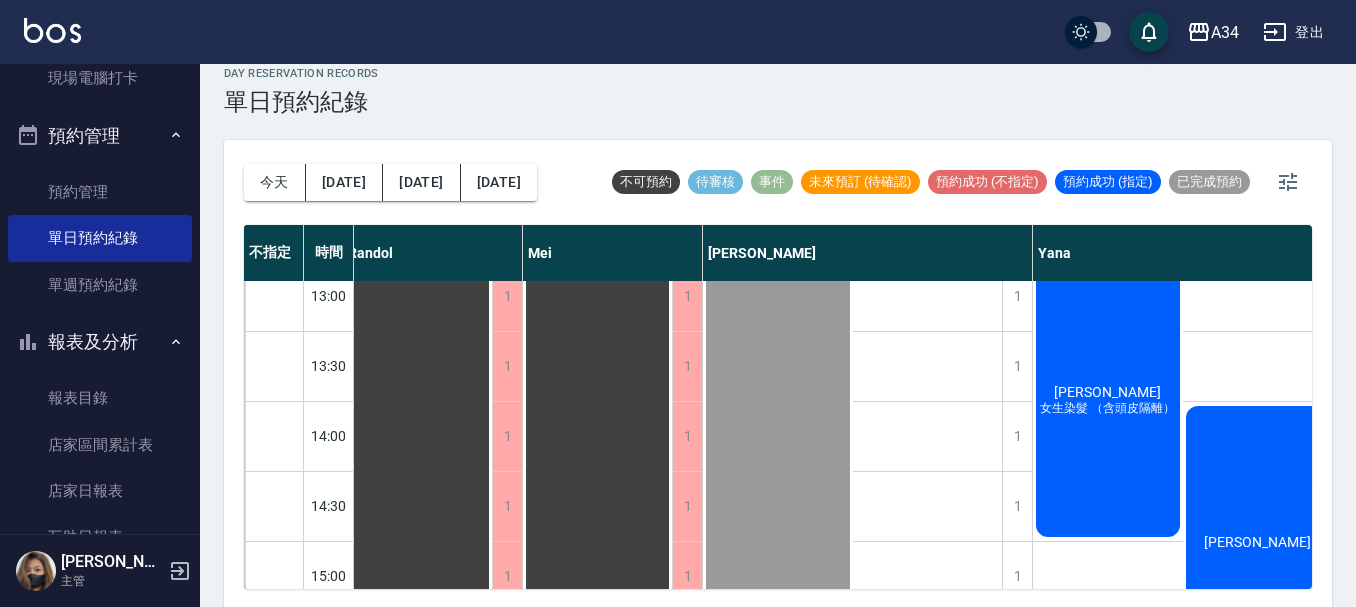 click on "[DATE] [DATE] [DATE] [DATE] 不可預約 待審核 事件 未來預訂 (待確認) 預約成功 (不指定) 預約成功 (指定) 已完成預約 不指定 時間 [PERSON_NAME] [PERSON_NAME] Seven [PERSON_NAME] [PERSON_NAME] [PERSON_NAME] 11:00 11:30 12:00 12:30 13:00 13:30 14:00 14:30 15:00 15:30 16:00 16:30 17:00 17:30 18:00 18:30 19:00 19:30 1 1 1 1 1 1 1 1 1 1 1 1 1 1 1 1 0 1 粘家穎 排休 排休 可預約人數:1 可預約人數:1 可預約人數:1 可預約人數:1 可預約人數:1 可預約人數:1 可預約人數:1 可預約人數:1 可預約人數:1 可預約人數:1 可預約人數:1 可預約人數:1 可預約人數:1 可預約人數:1 可預約人數:1 可預約人數:1 可預約人數:1 可預約人數:1 1 1 1 1 1 1 1 1 1 1 1 1 1 1 1 1 1 1 區會 [PERSON_NAME] 剪髮（含洗）ig  排休 排休 1 1 1 1 1 1 1 1 1 1 1 1 1 1 1 1 1 1 排休 1 1 1 1 1 1 1 1 1 1 1 1 1 1 1 1 1 1 排休 1 1 1 1 1 1 1 1 1 1 1 1 1 1 1 1 1 1 公休 1 1 1 1 1 1 1 1 1 1 1 1 1 1 1 1 1 1 [PERSON_NAME] 線條染 [PERSON_NAME] 剪髮 1 1 1 1 0 0 0 0 0 0" at bounding box center [778, 374] 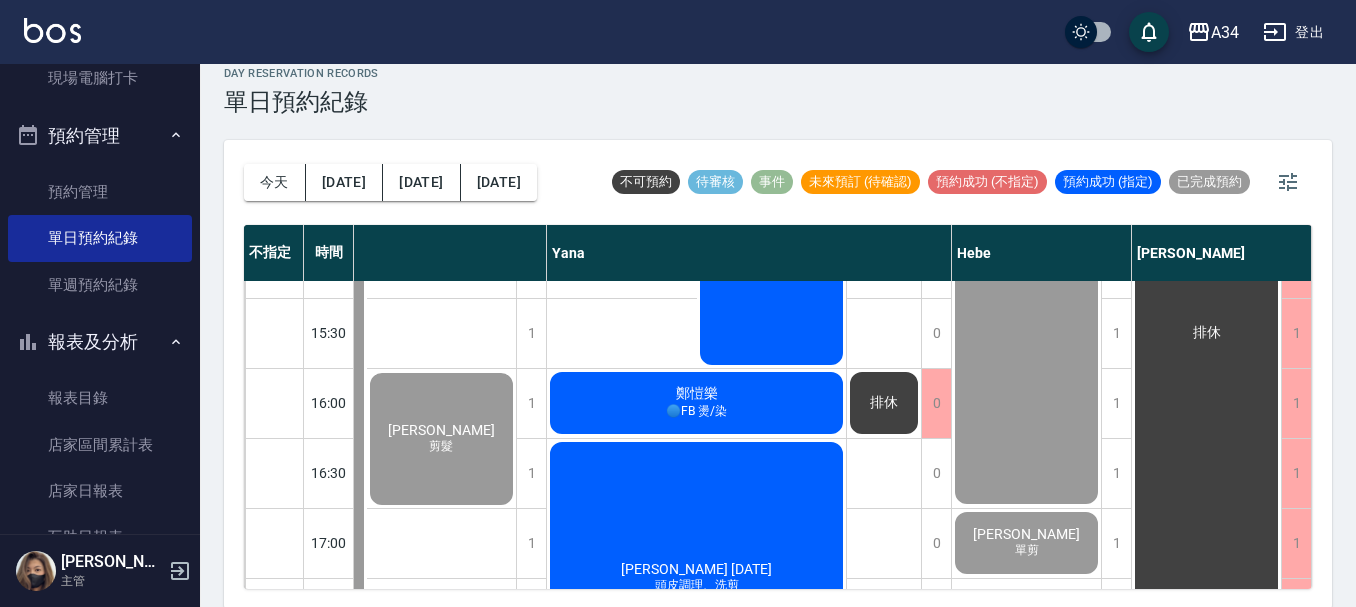 scroll, scrollTop: 568, scrollLeft: 1422, axis: both 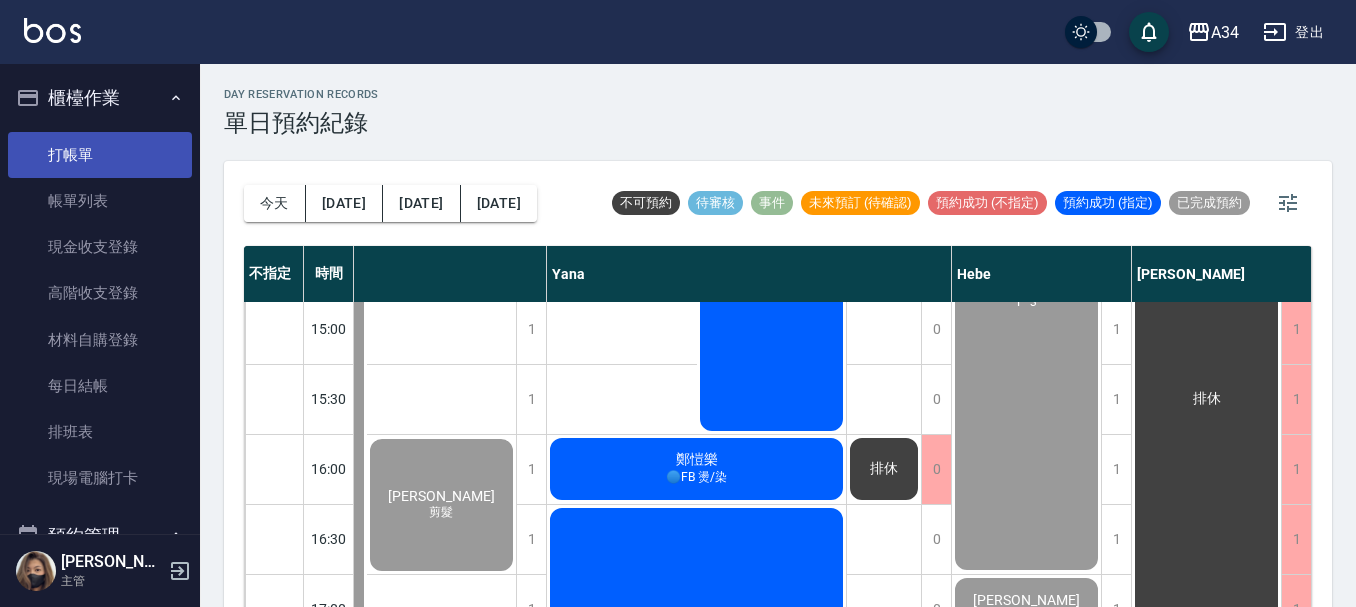 click on "打帳單" at bounding box center [100, 155] 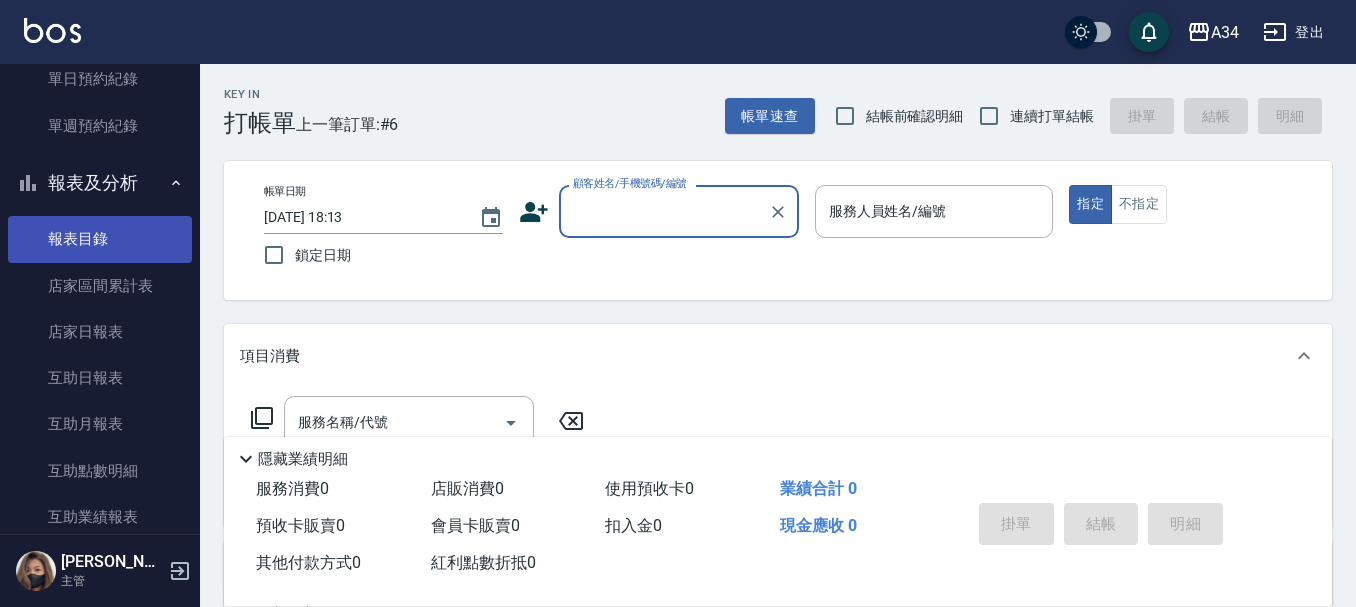 scroll, scrollTop: 700, scrollLeft: 0, axis: vertical 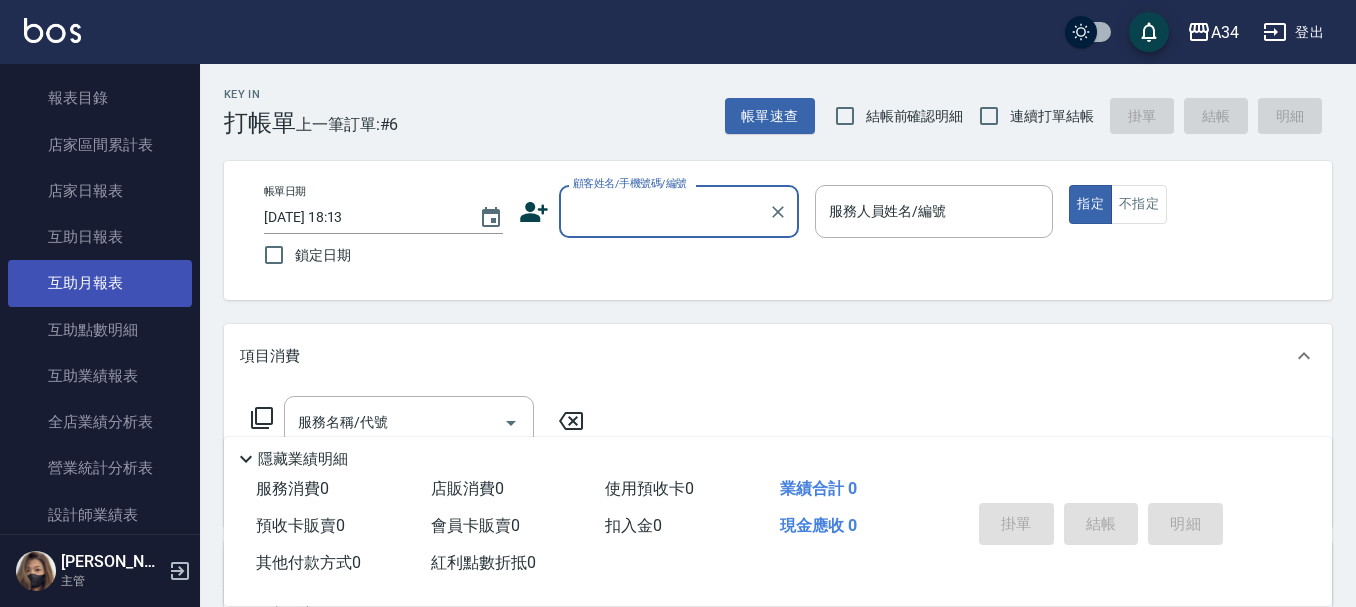click on "互助月報表" at bounding box center (100, 283) 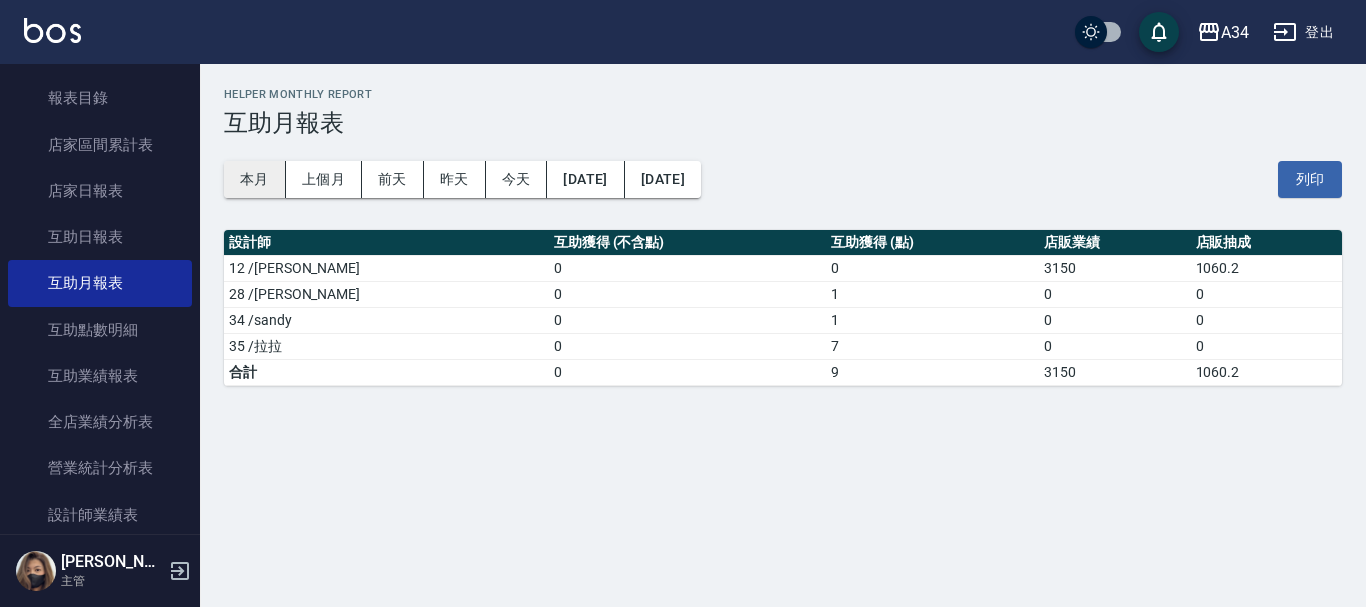click on "本月" at bounding box center (255, 179) 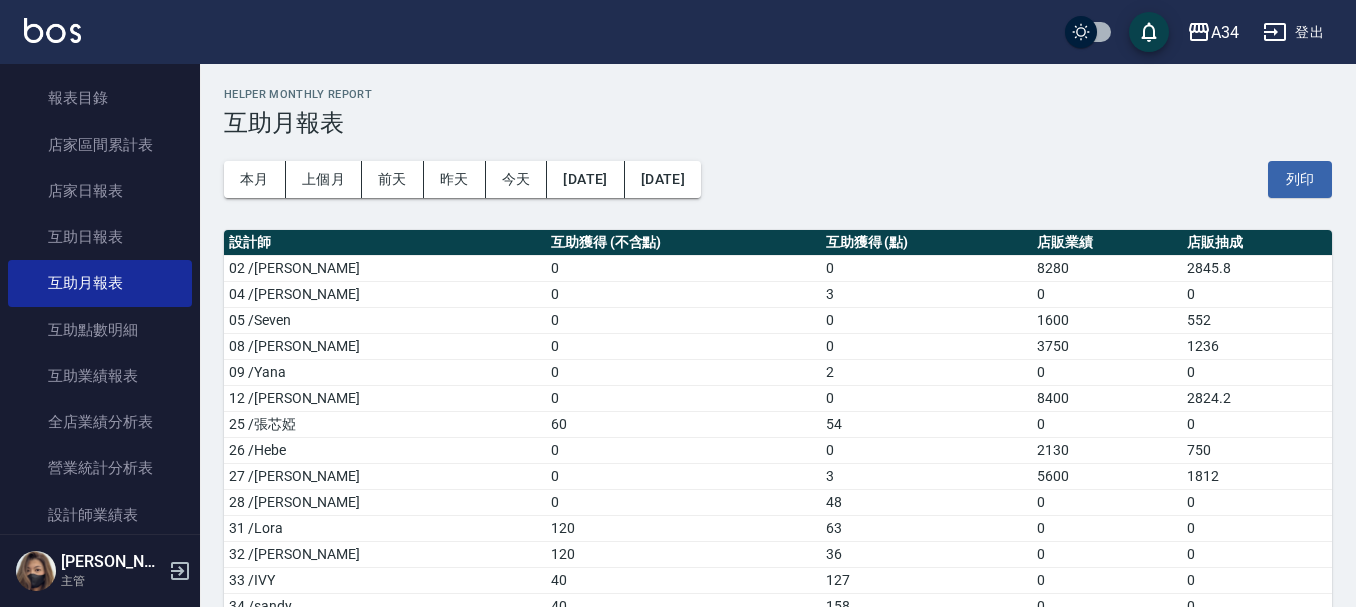 scroll, scrollTop: 89, scrollLeft: 0, axis: vertical 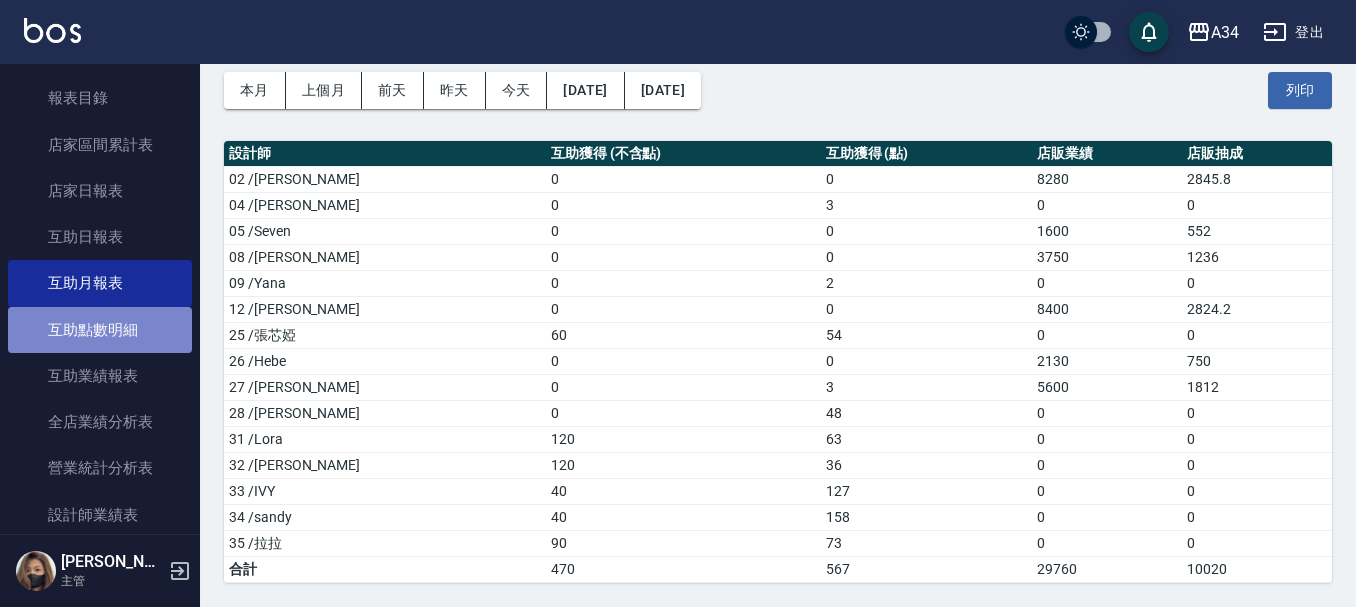 click on "互助點數明細" at bounding box center [100, 330] 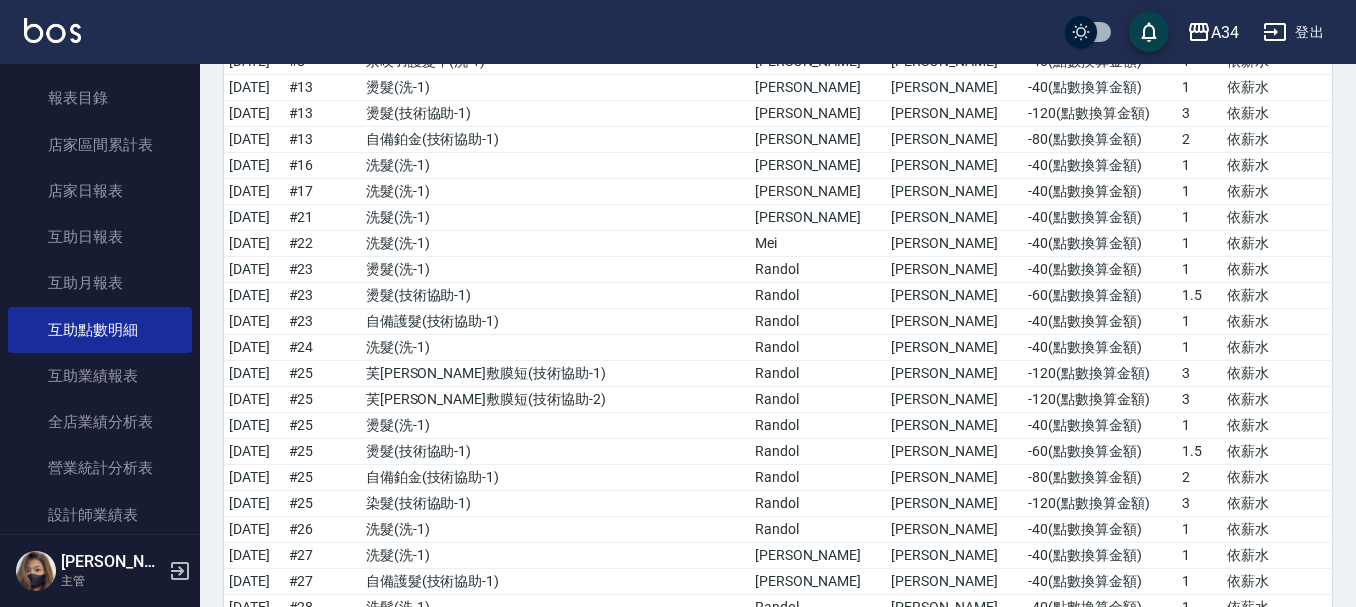 scroll, scrollTop: 10186, scrollLeft: 0, axis: vertical 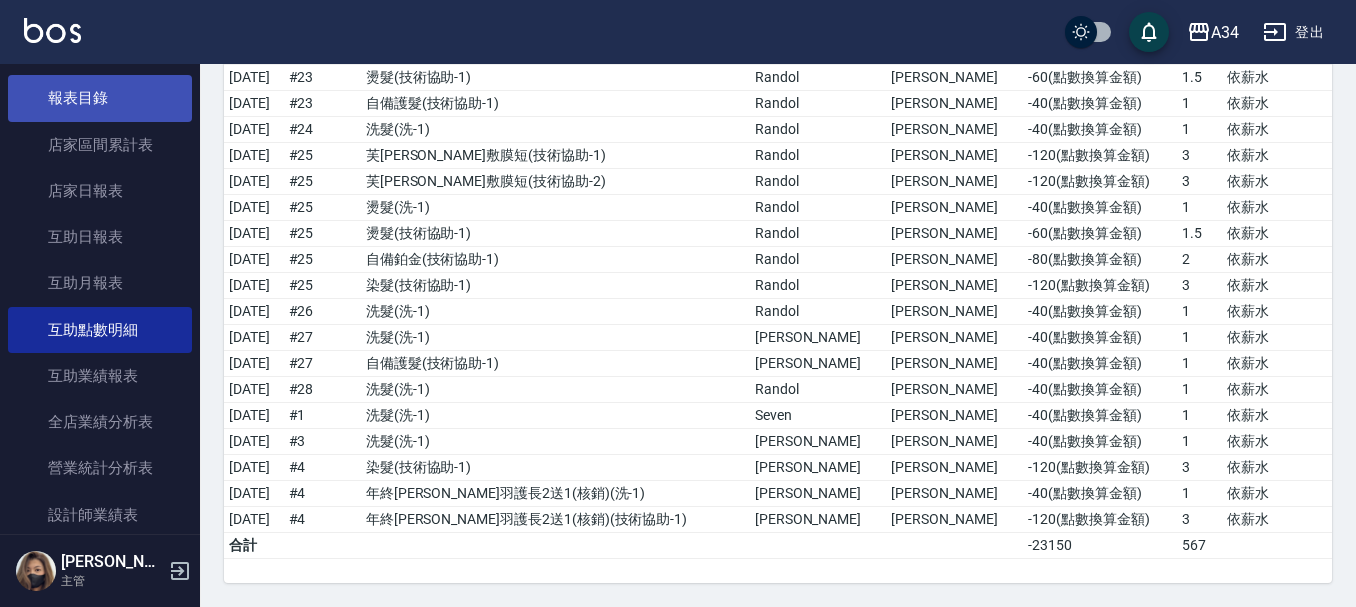 click on "報表目錄" at bounding box center [100, 98] 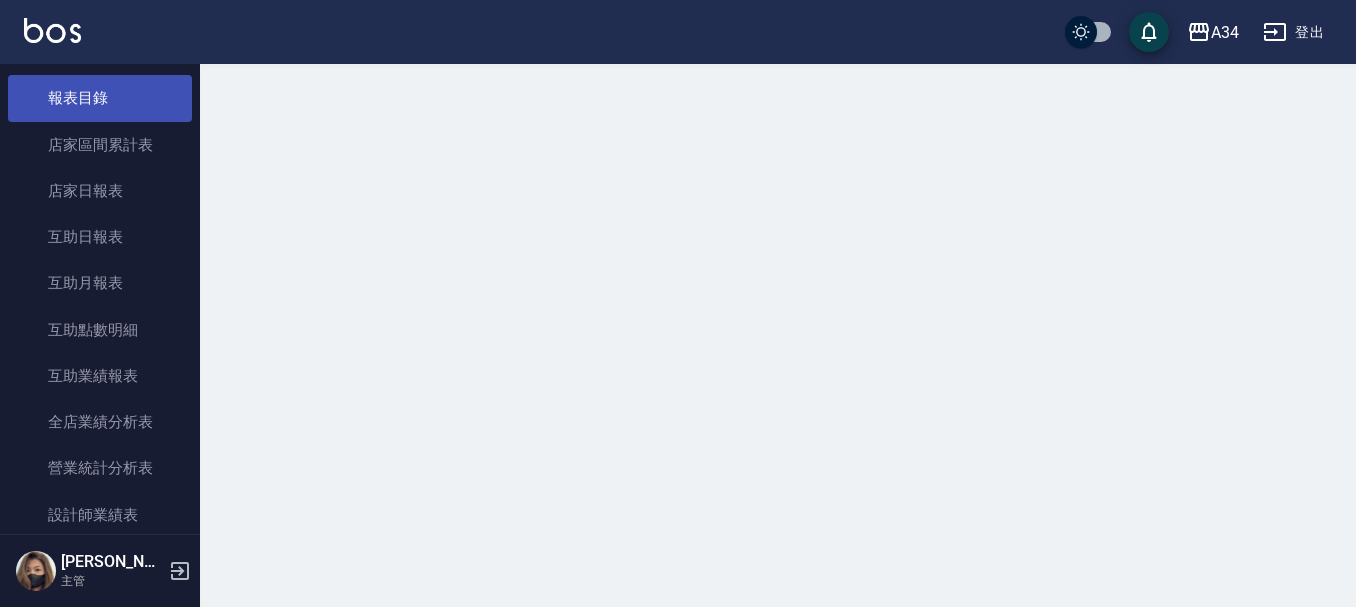 scroll, scrollTop: 0, scrollLeft: 0, axis: both 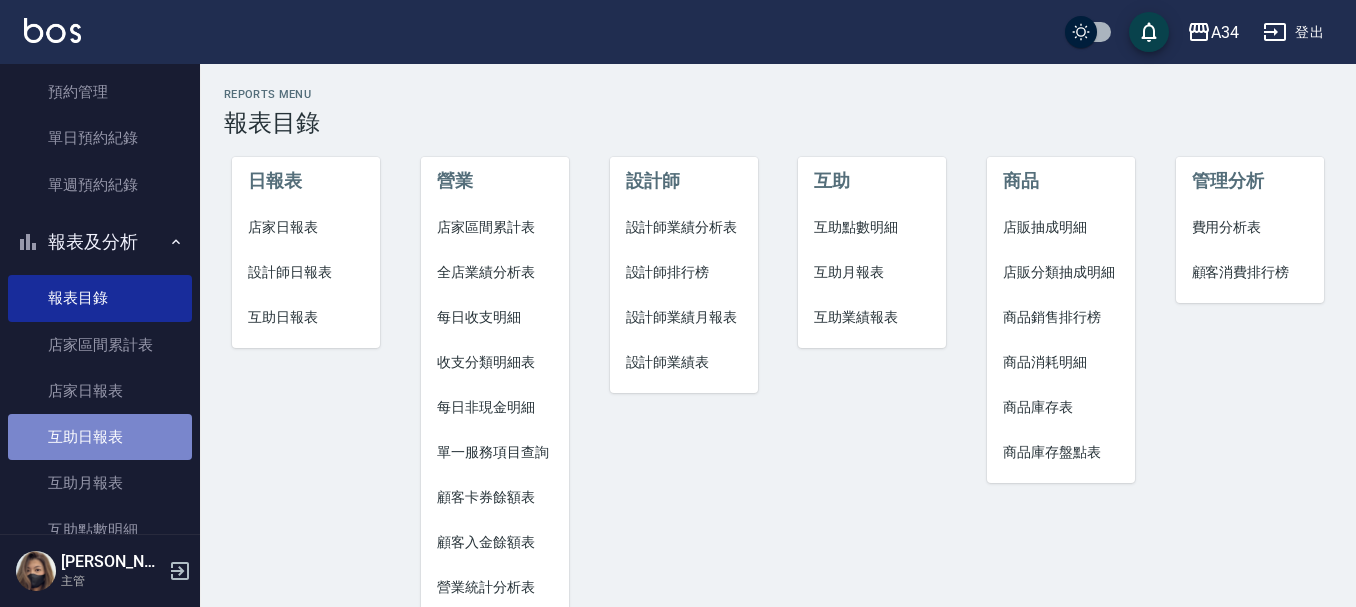 click on "互助日報表" at bounding box center [100, 437] 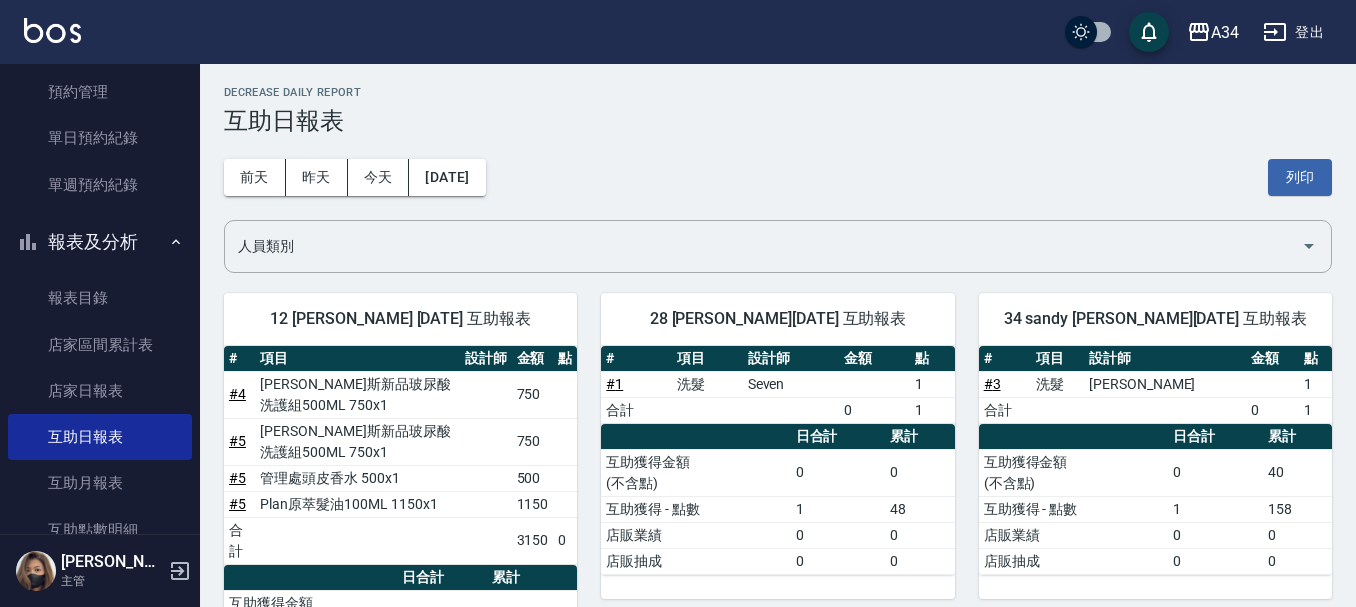scroll, scrollTop: 0, scrollLeft: 0, axis: both 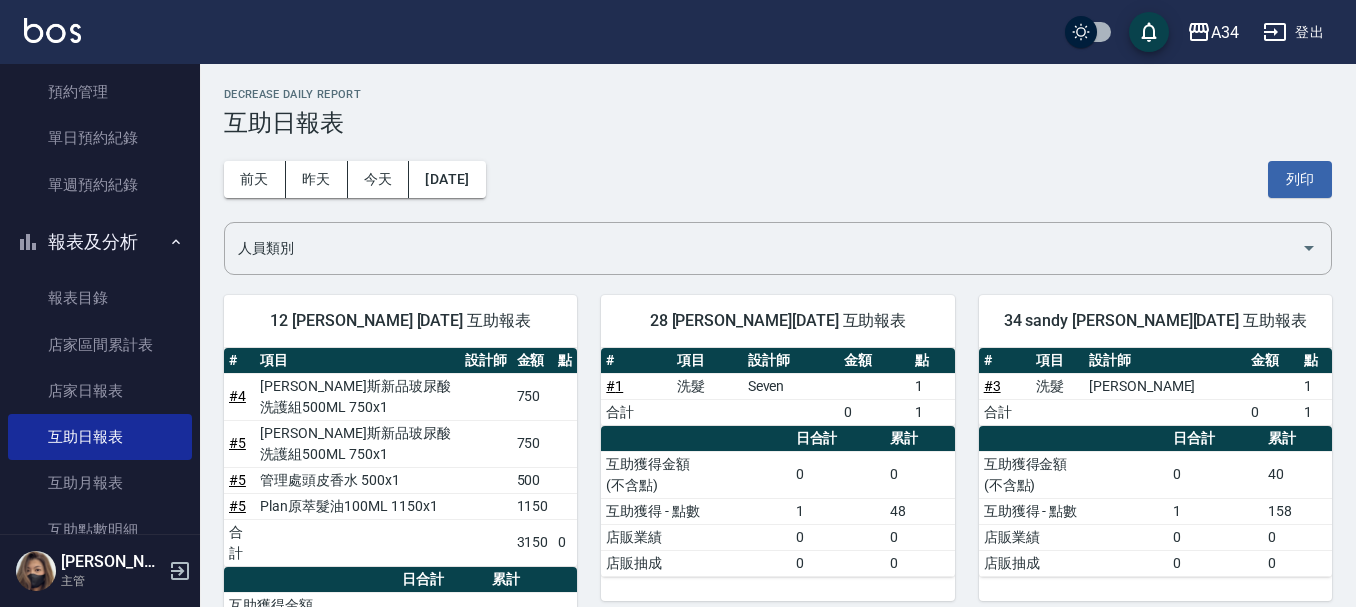 click on "報表及分析" at bounding box center (100, 242) 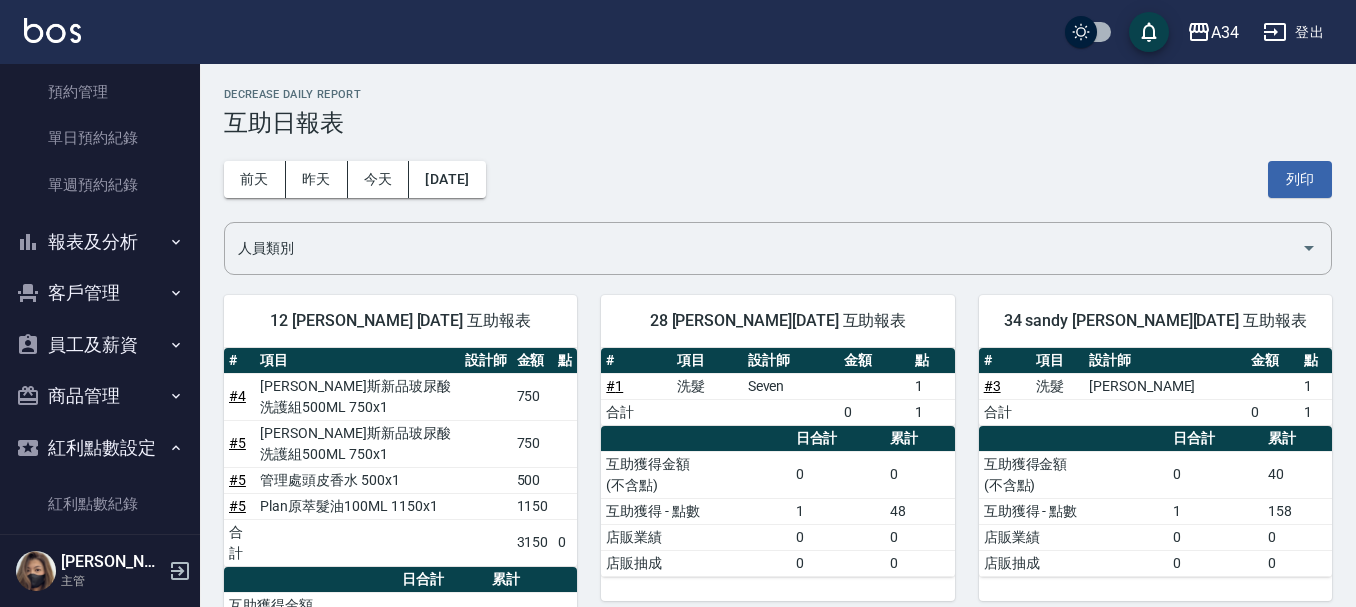 click on "報表及分析" at bounding box center [100, 242] 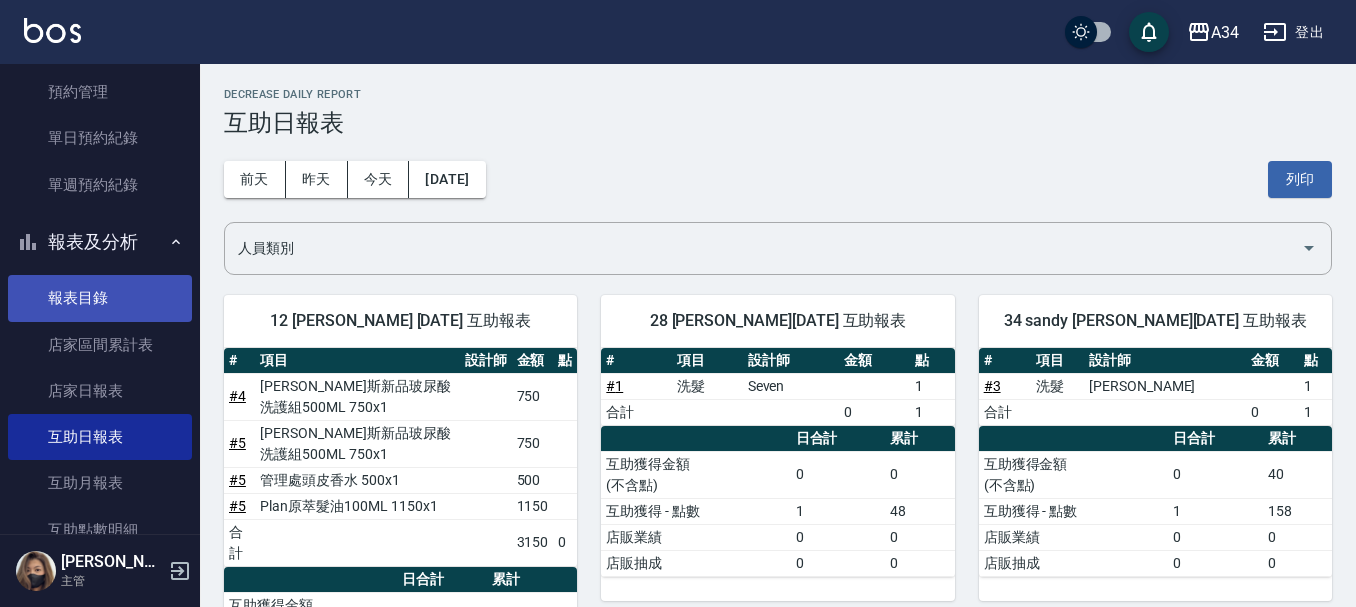 click on "報表目錄" at bounding box center (100, 298) 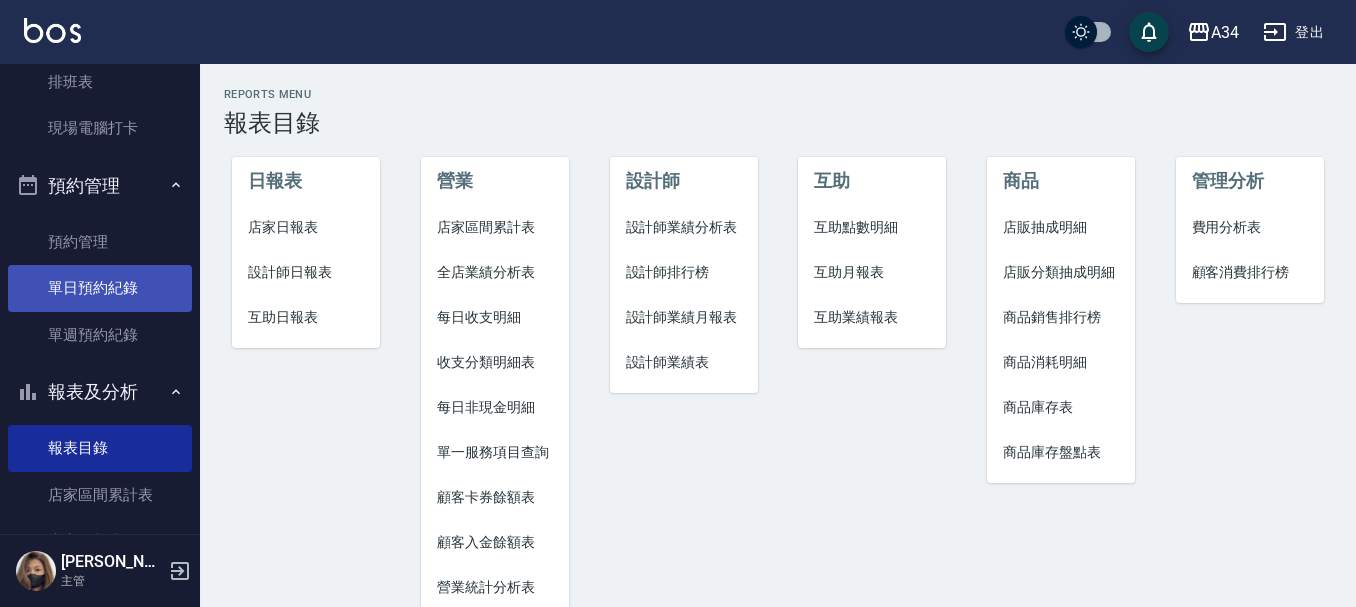 scroll, scrollTop: 0, scrollLeft: 0, axis: both 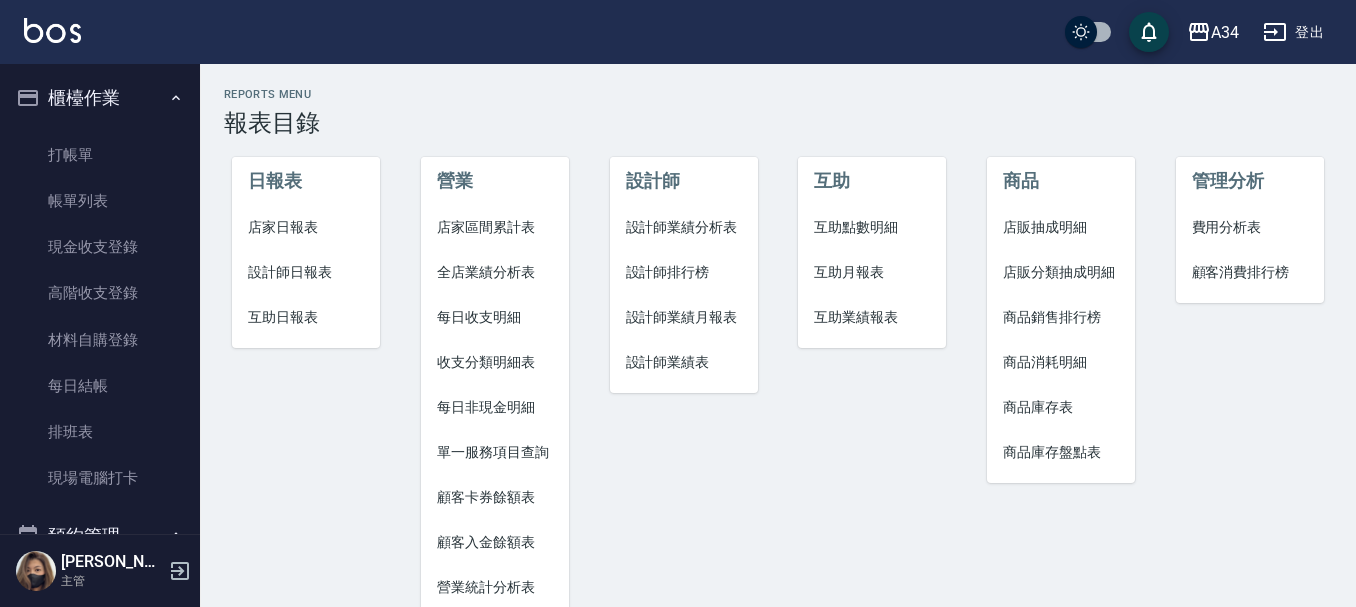click on "打帳單 帳單列表 現金收支登錄 高階收支登錄 材料自購登錄 每日結帳 排班表 現場電腦打卡" at bounding box center [100, 317] 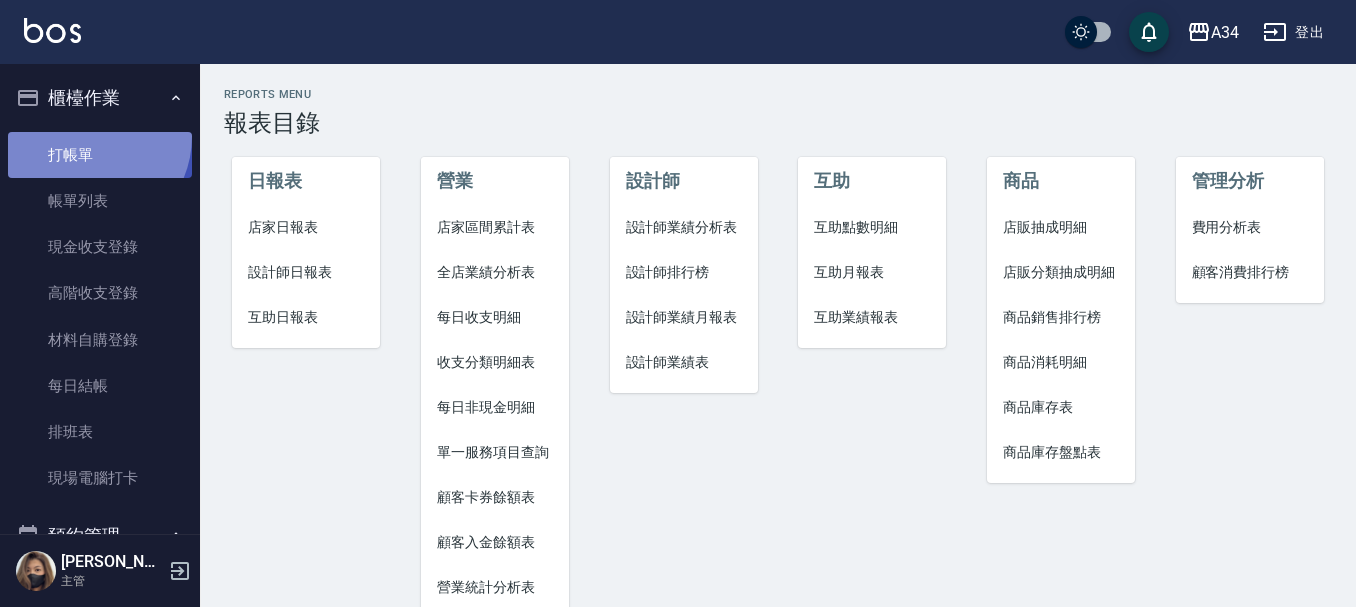 click on "打帳單" at bounding box center (100, 155) 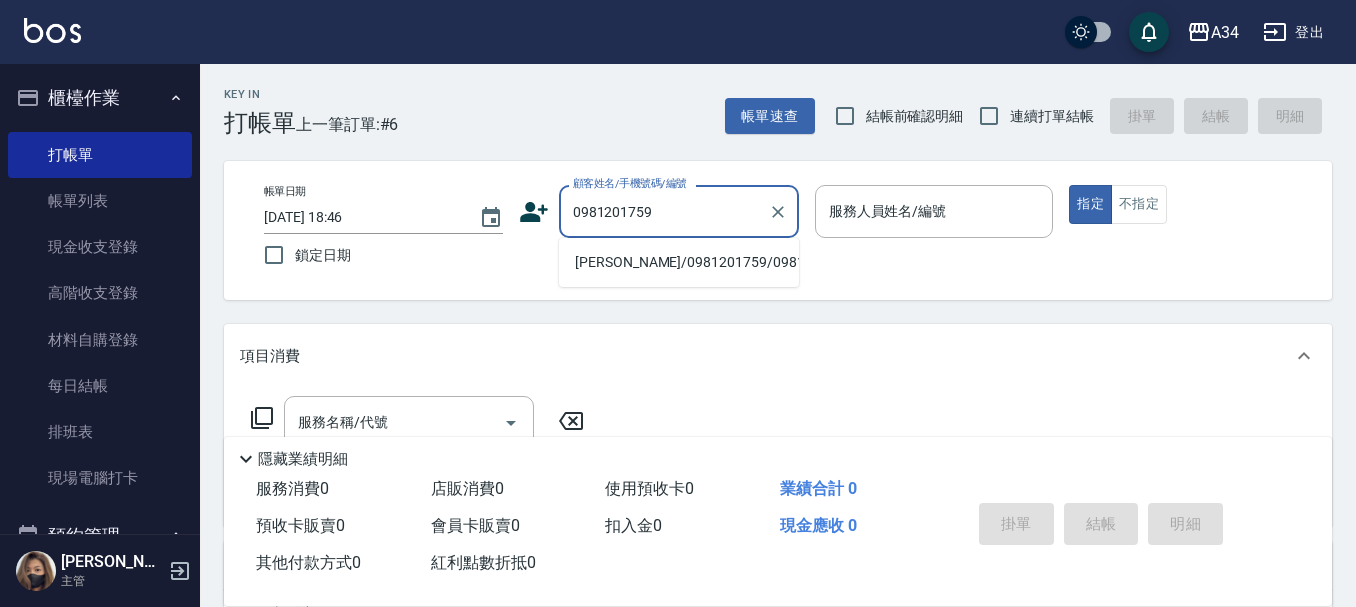 click on "[PERSON_NAME]/0981201759/0981201759" at bounding box center [679, 262] 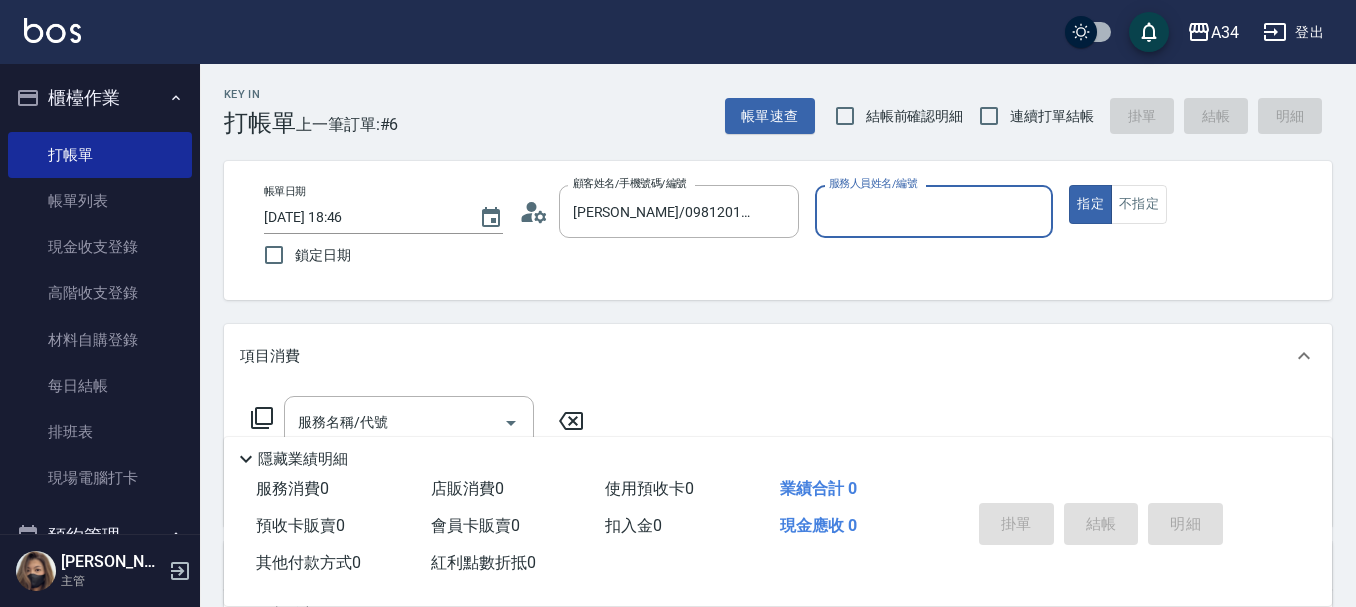 type on "[PERSON_NAME]-02" 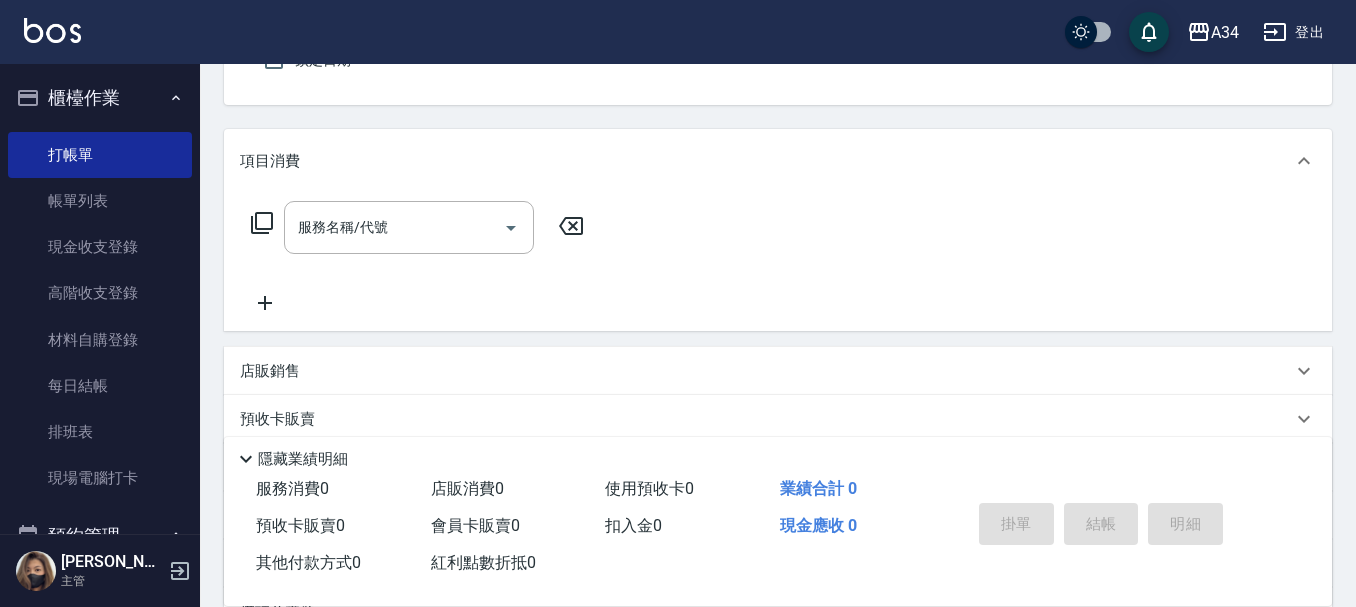 scroll, scrollTop: 200, scrollLeft: 0, axis: vertical 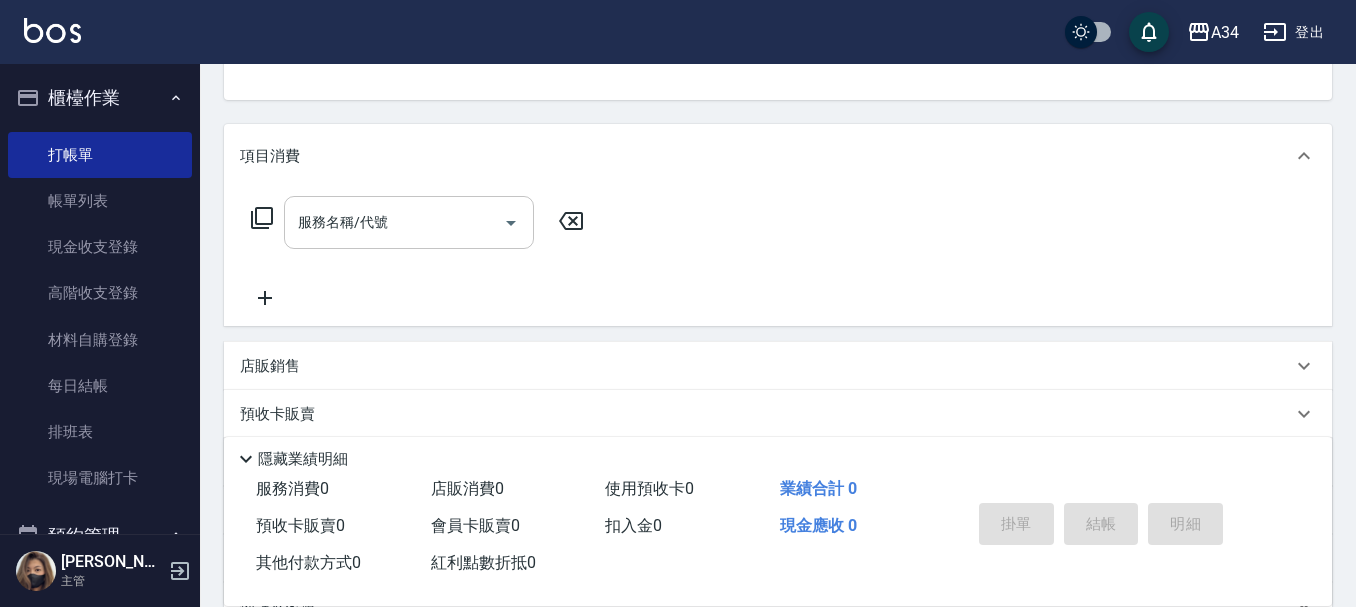 click on "服務名稱/代號" at bounding box center [394, 222] 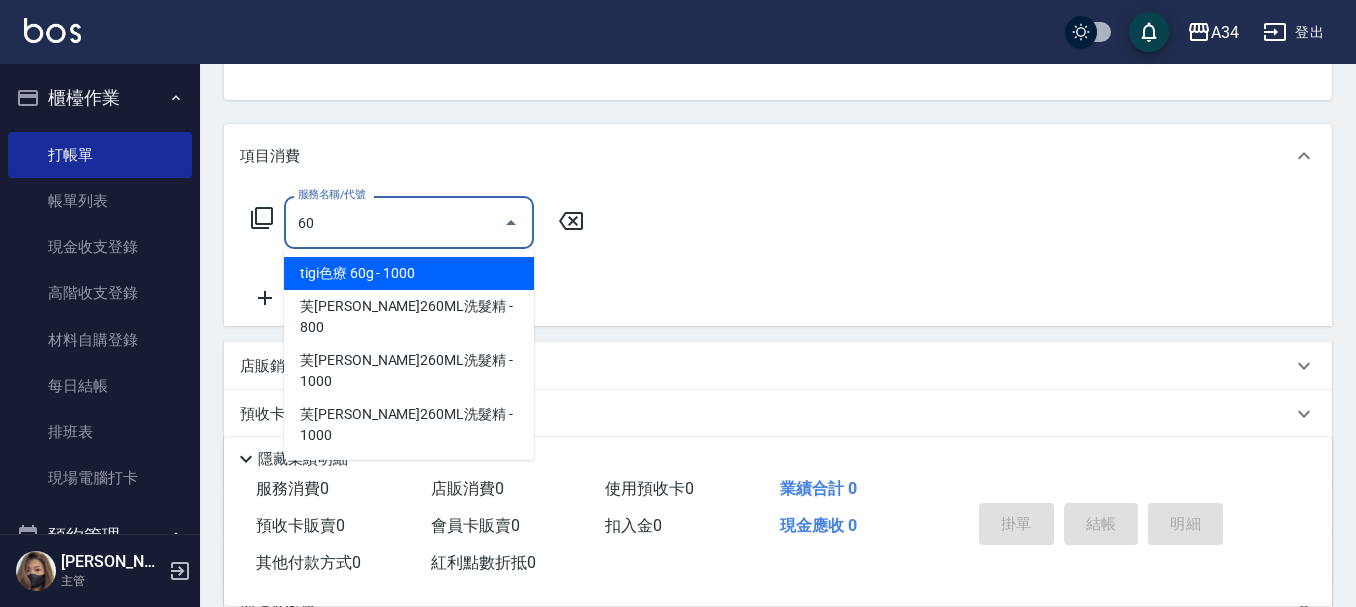 type on "602" 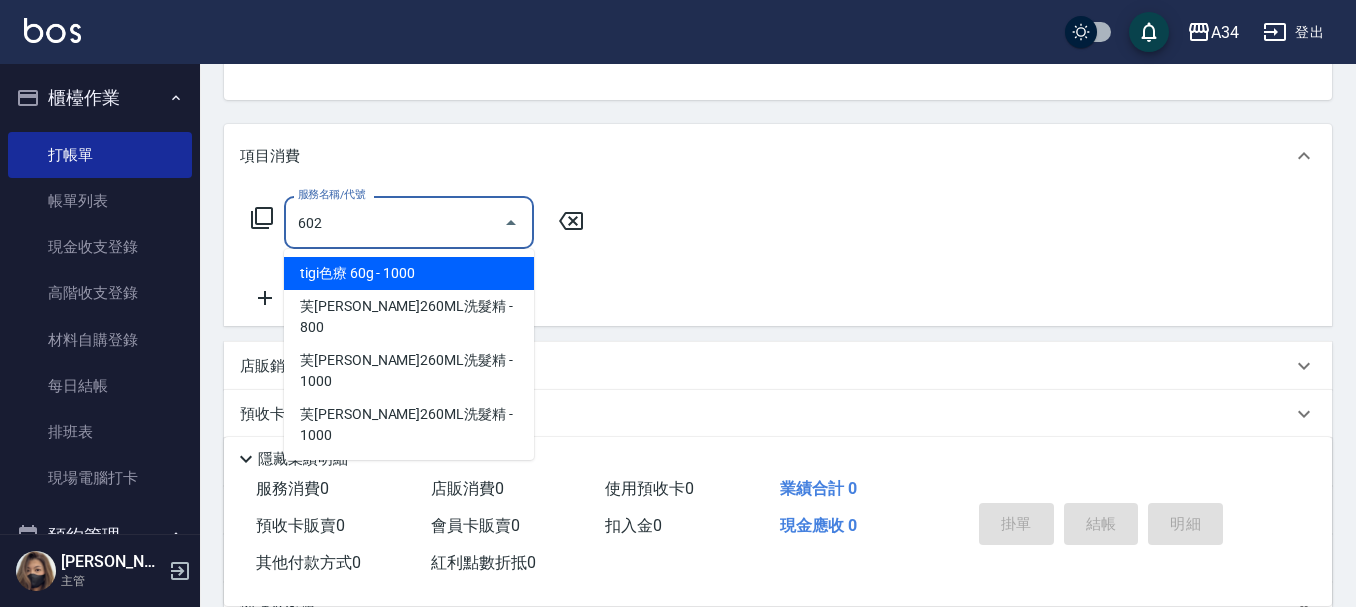 type on "90" 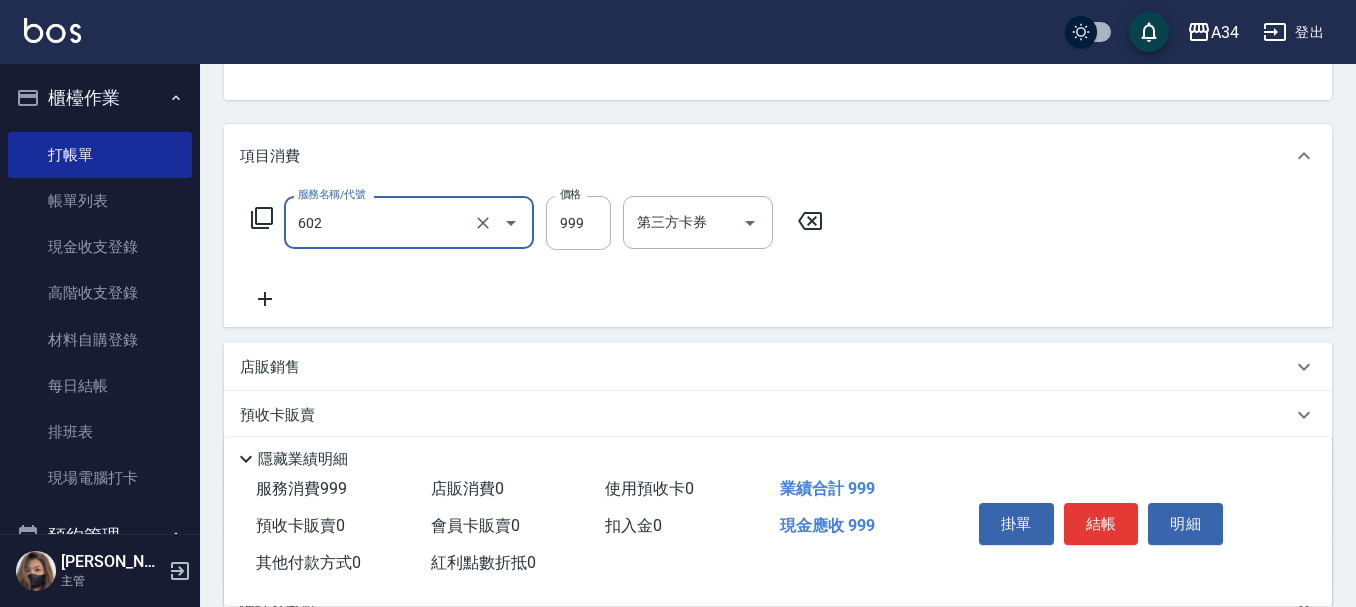 type on "自備鉑金(602)" 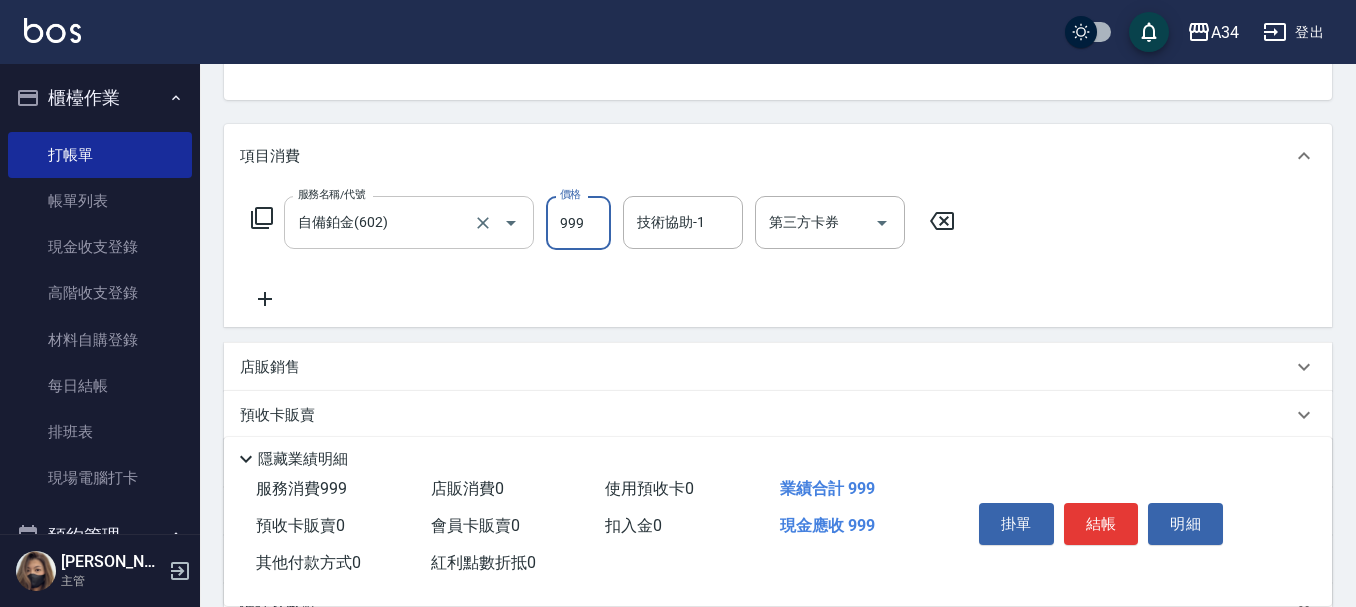 type on "0" 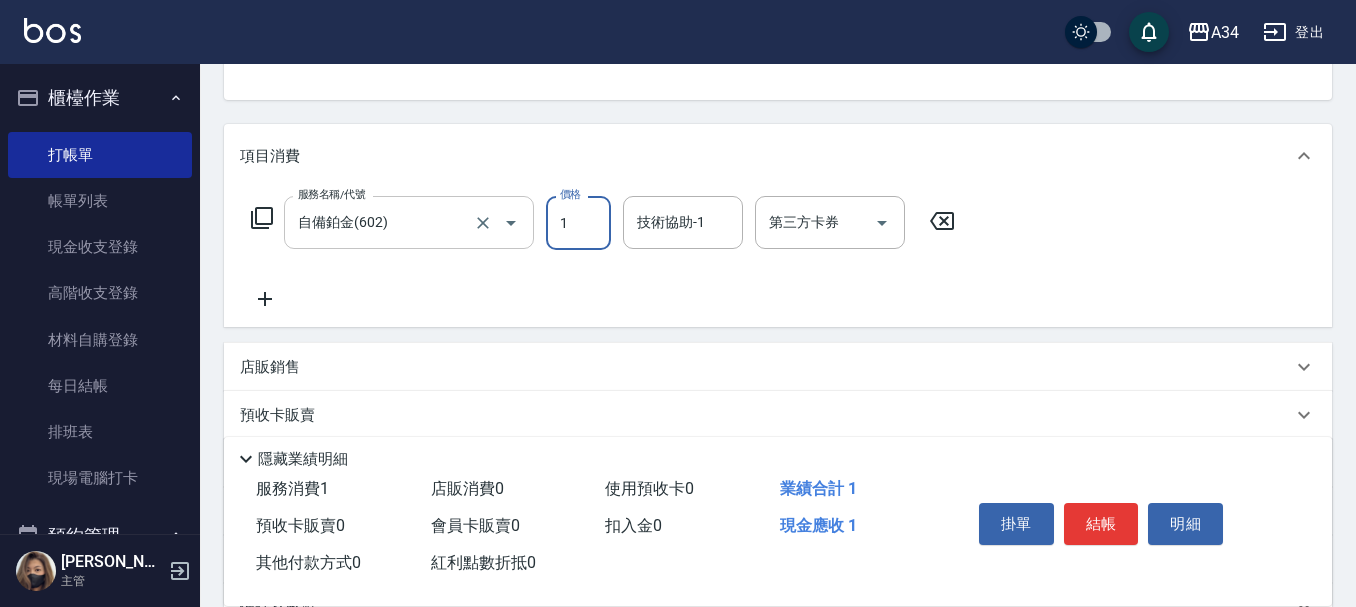 type on "18" 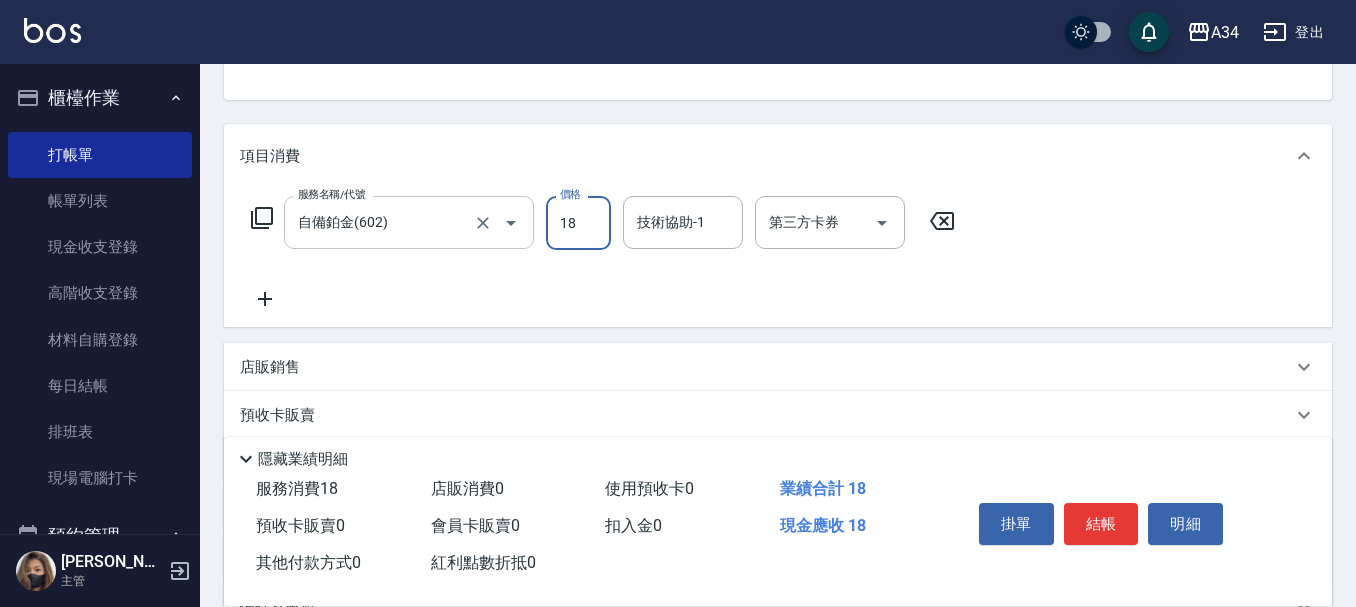 type on "10" 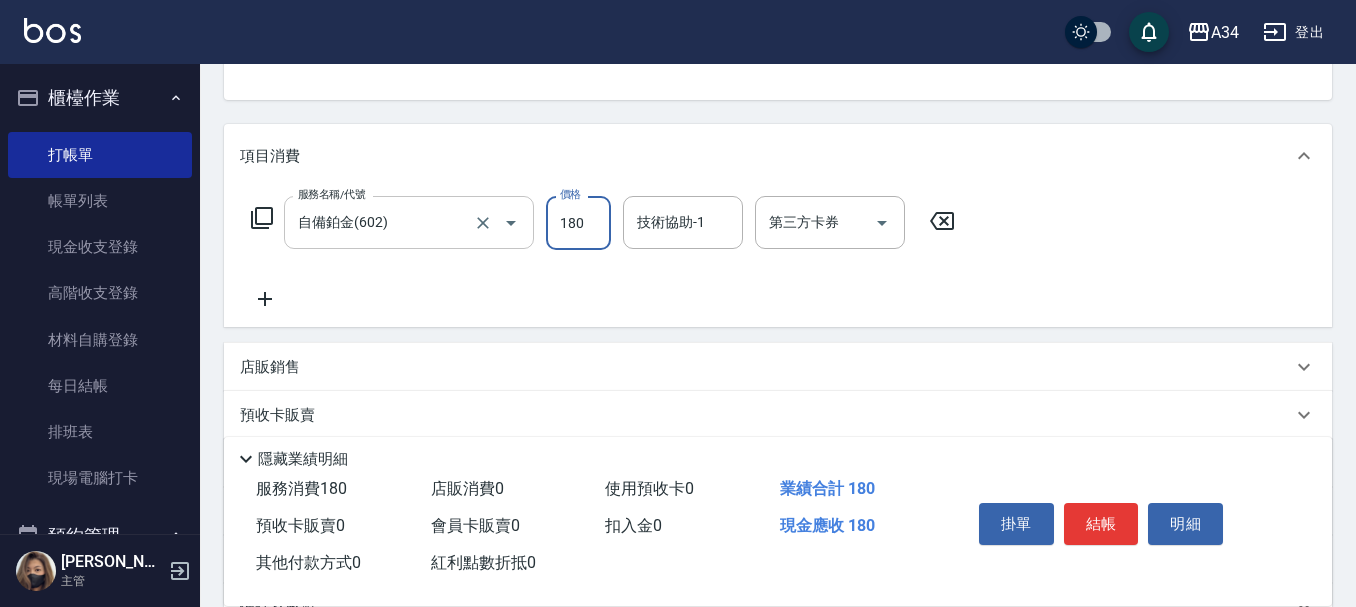 type on "180" 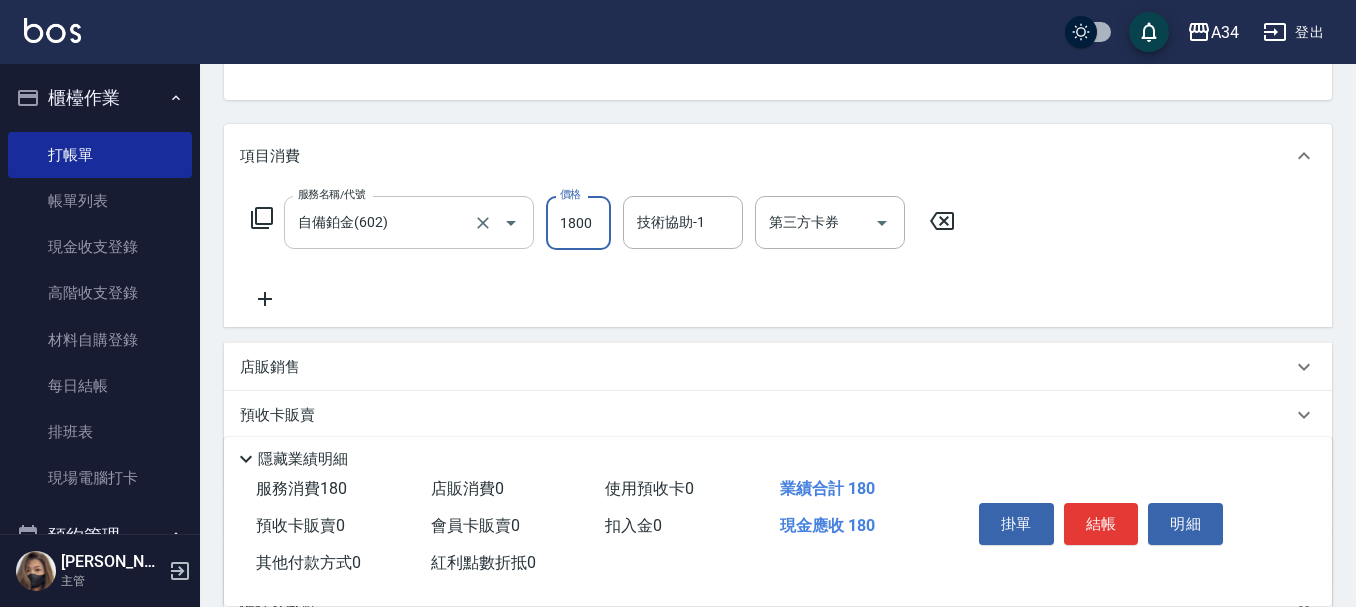 type on "1800" 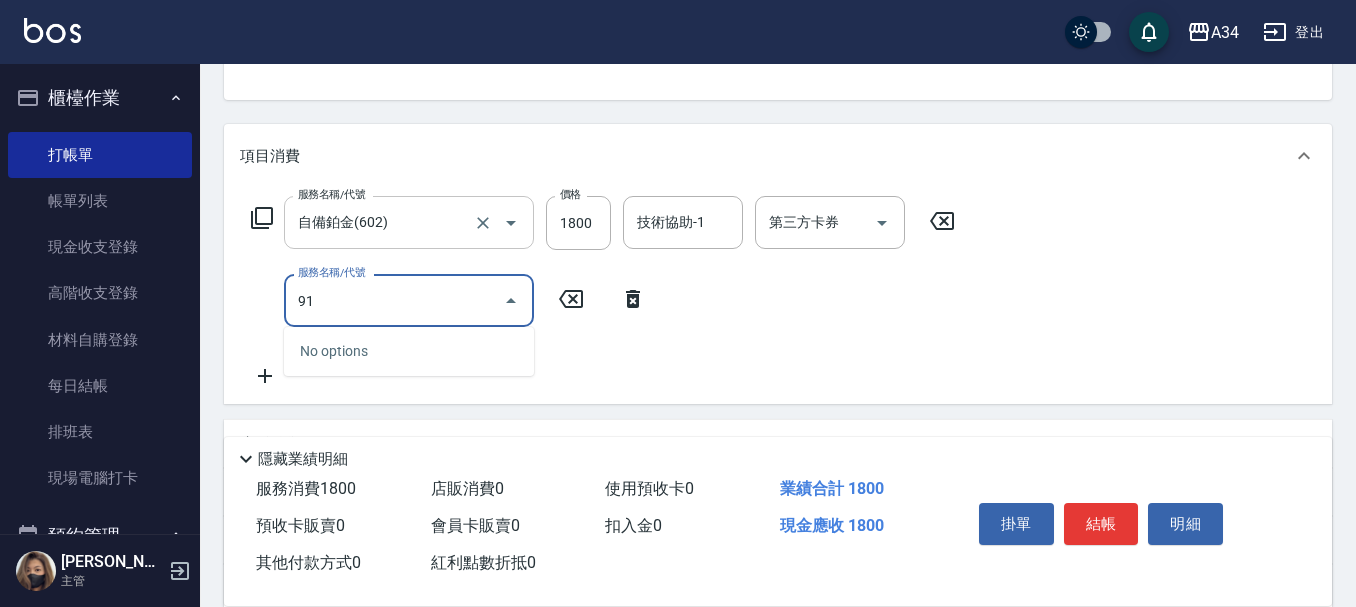 type on "917" 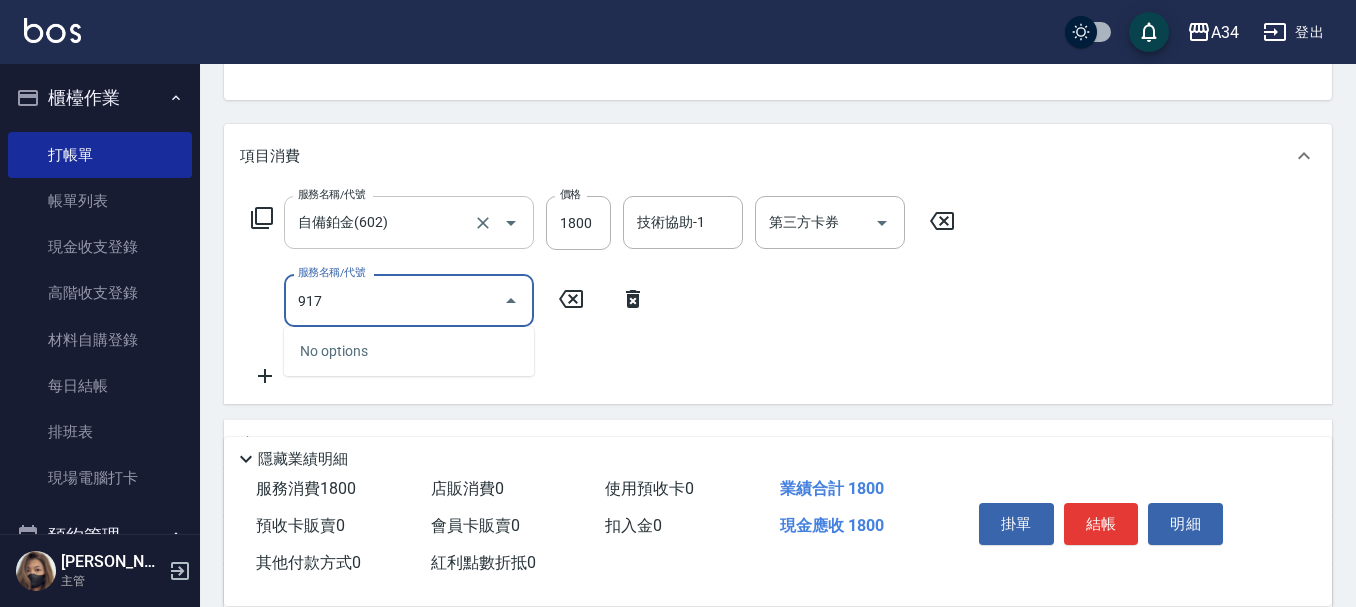 type on "220" 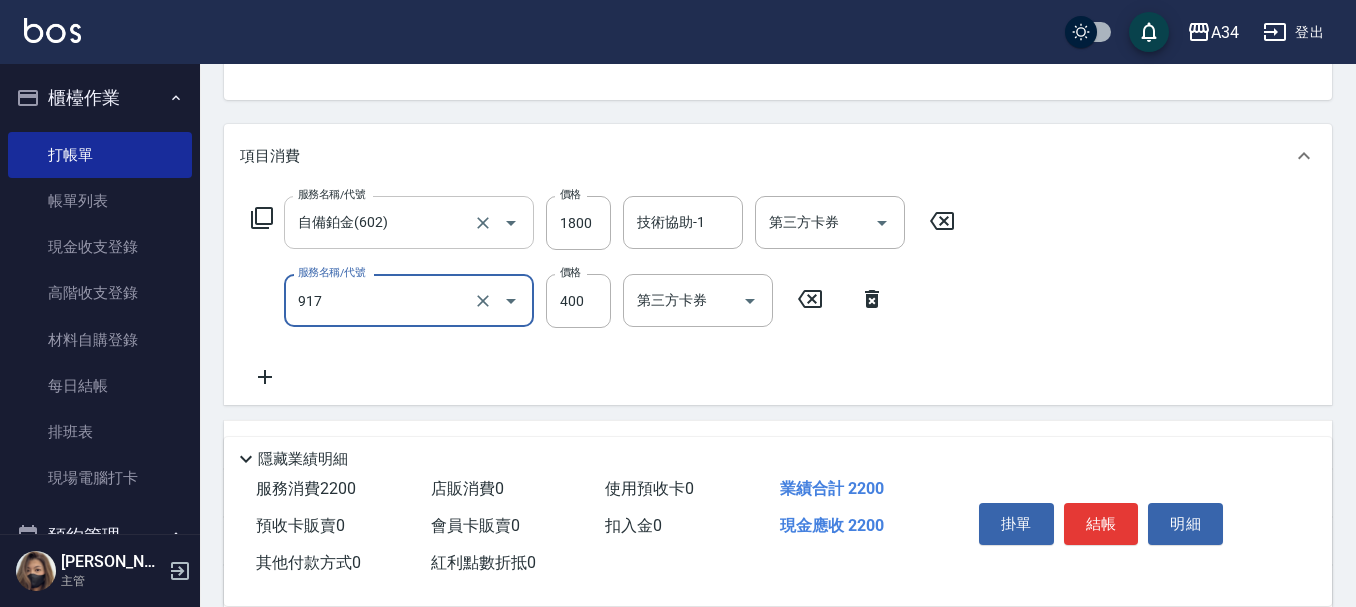 type on "芙[PERSON_NAME]AB劑(917)" 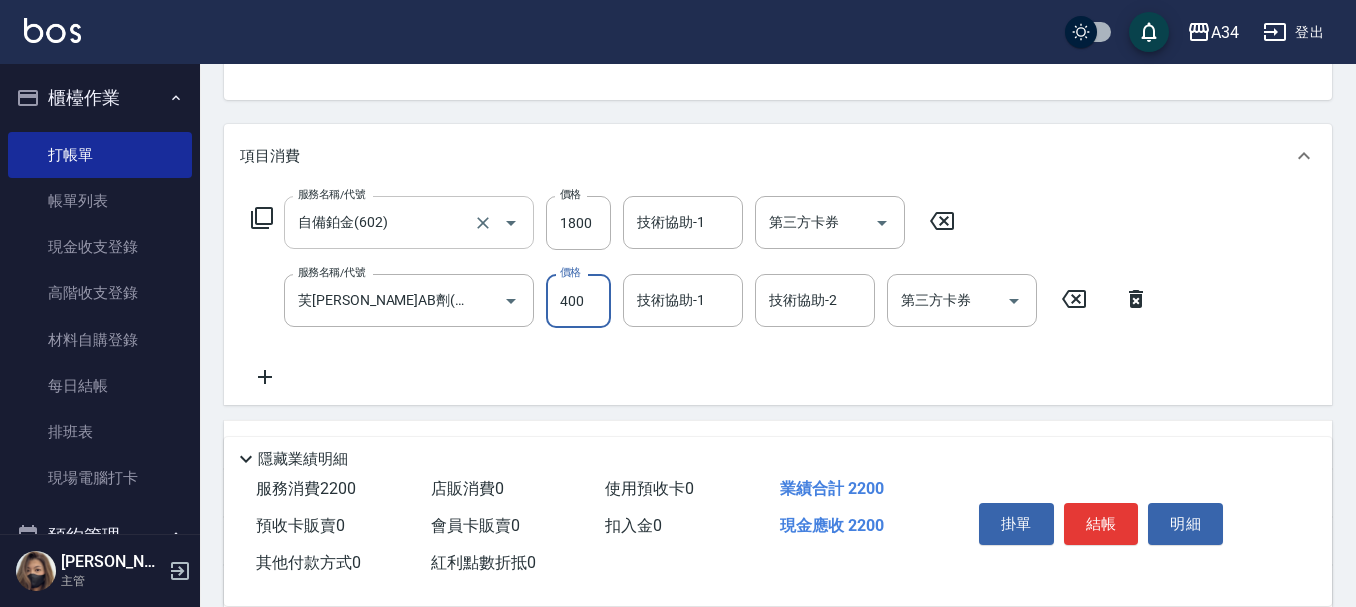 type on "7" 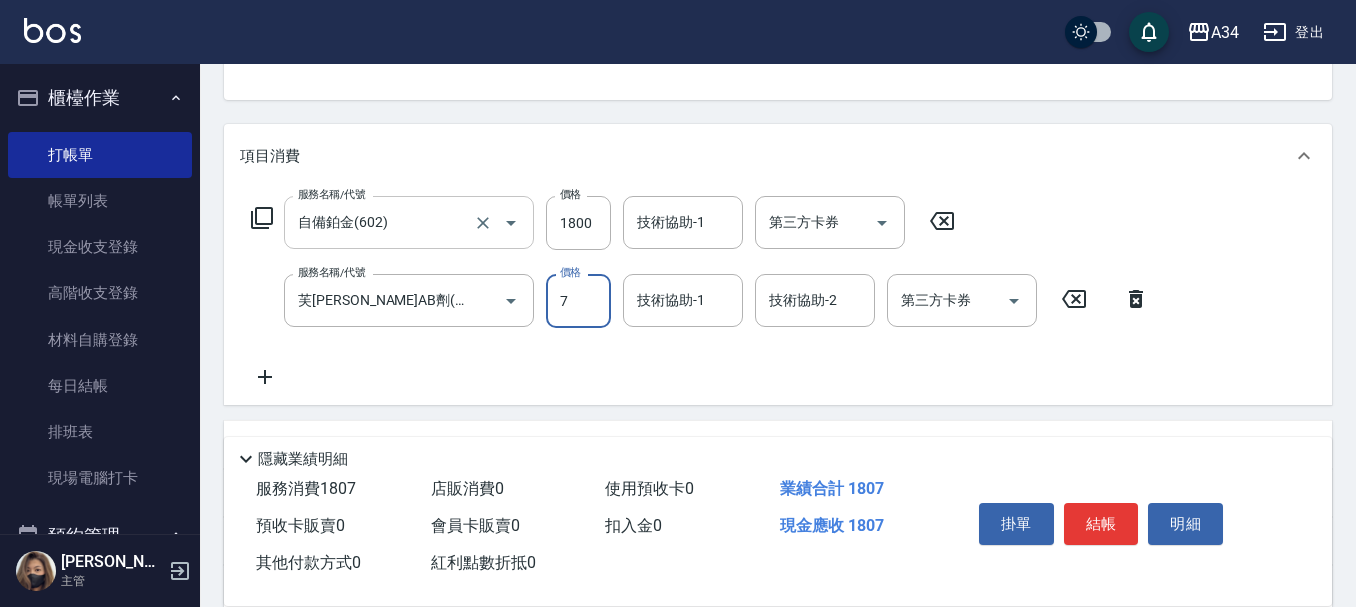 type on "70" 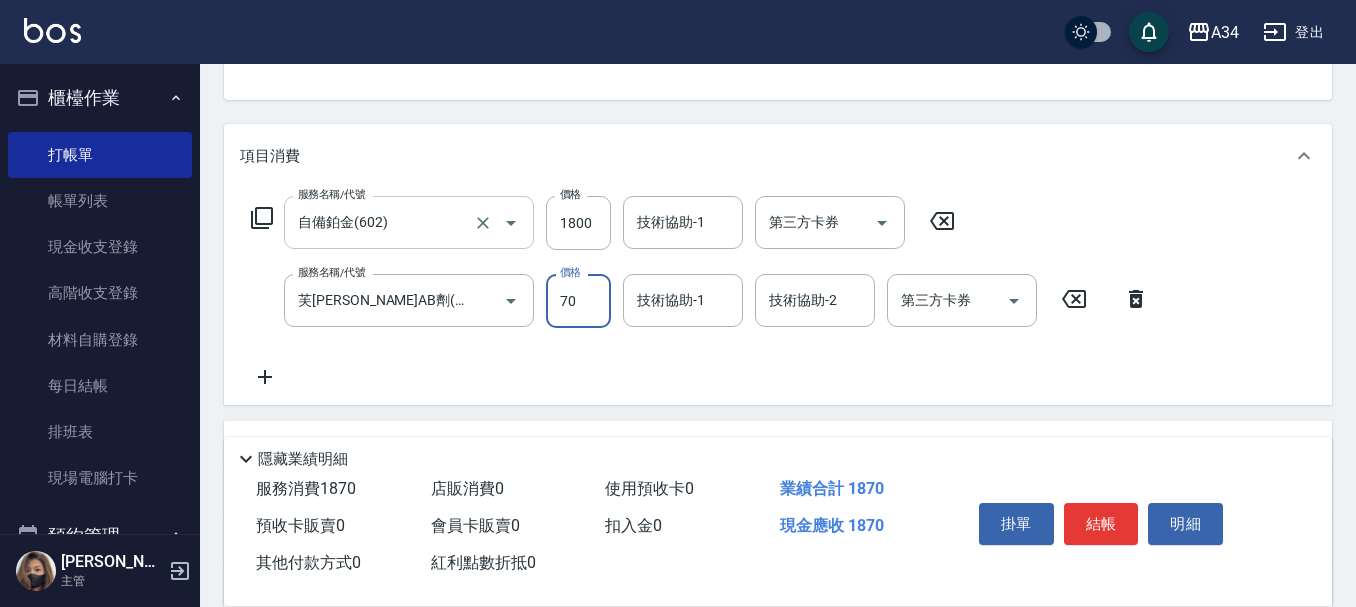 type on "250" 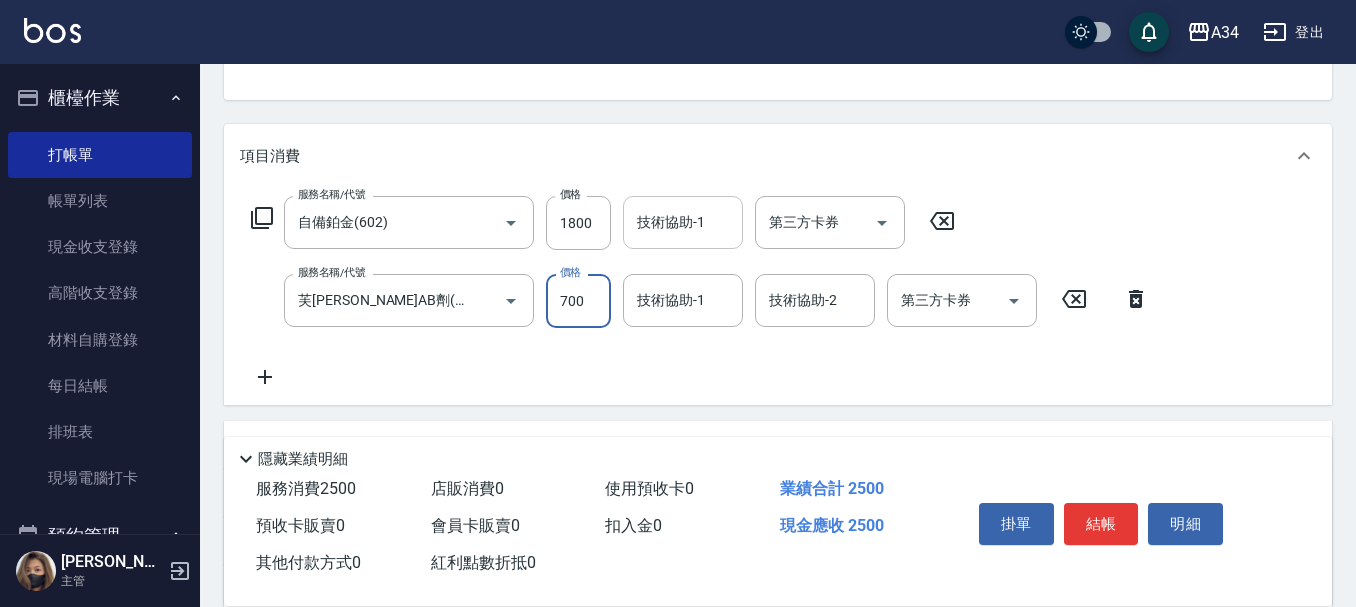 type on "700" 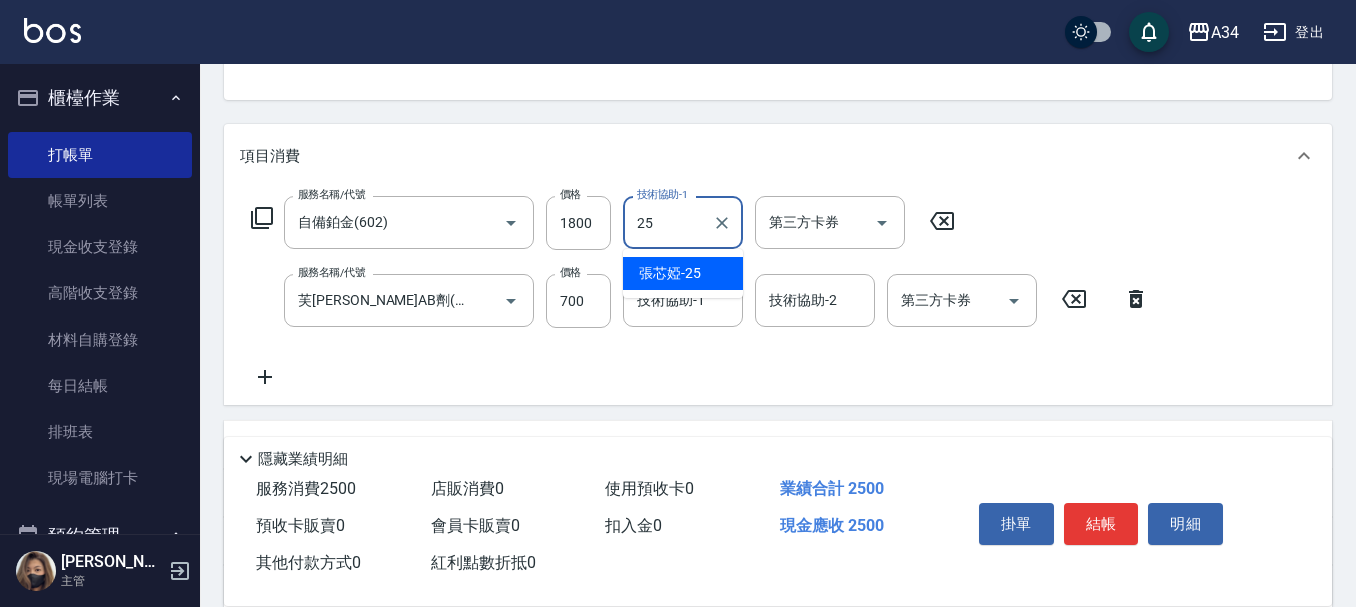 type on "張芯婭-25" 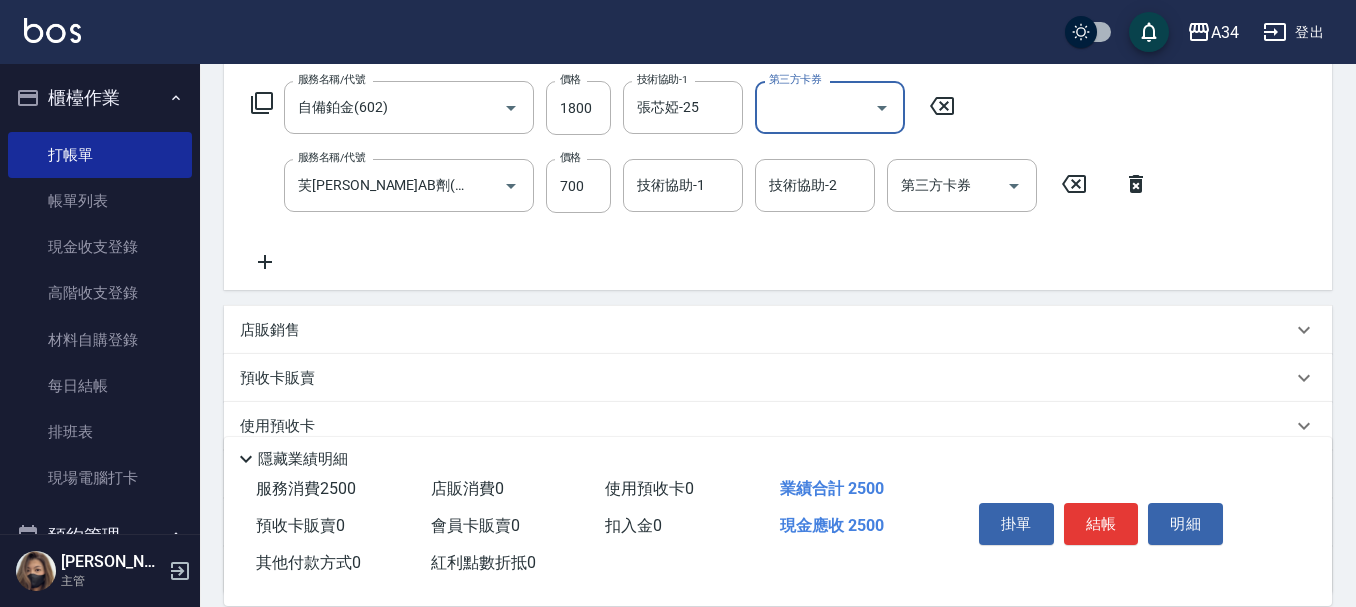 scroll, scrollTop: 494, scrollLeft: 0, axis: vertical 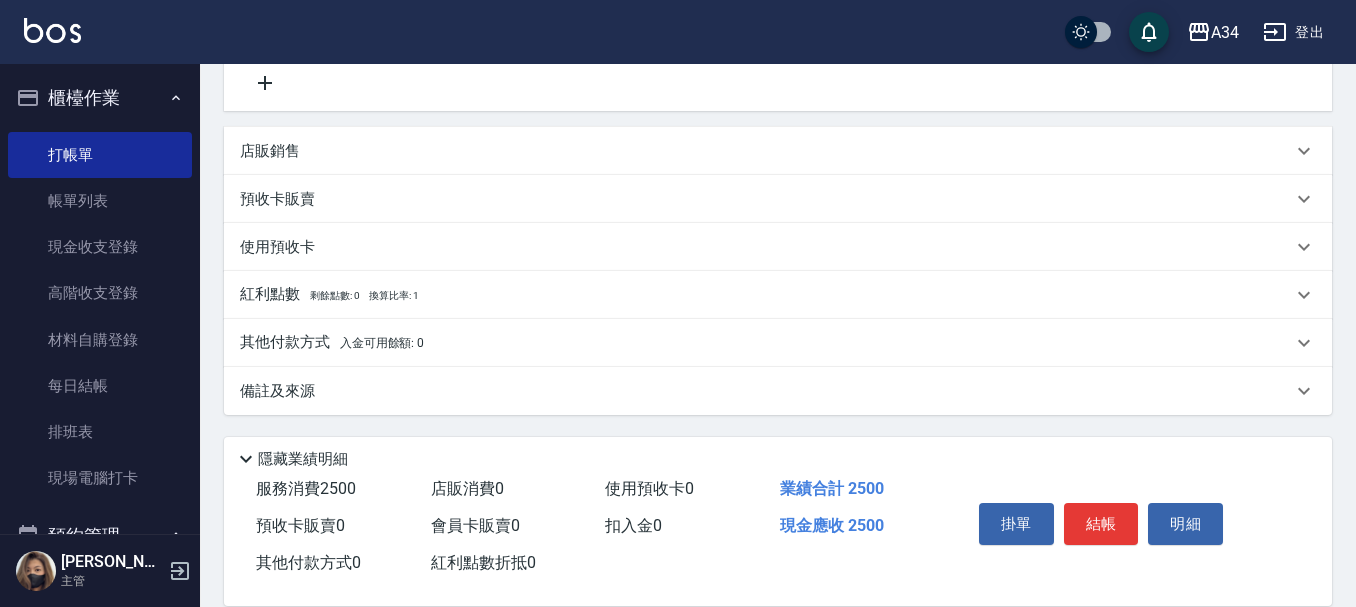 click on "店販銷售" at bounding box center [766, 151] 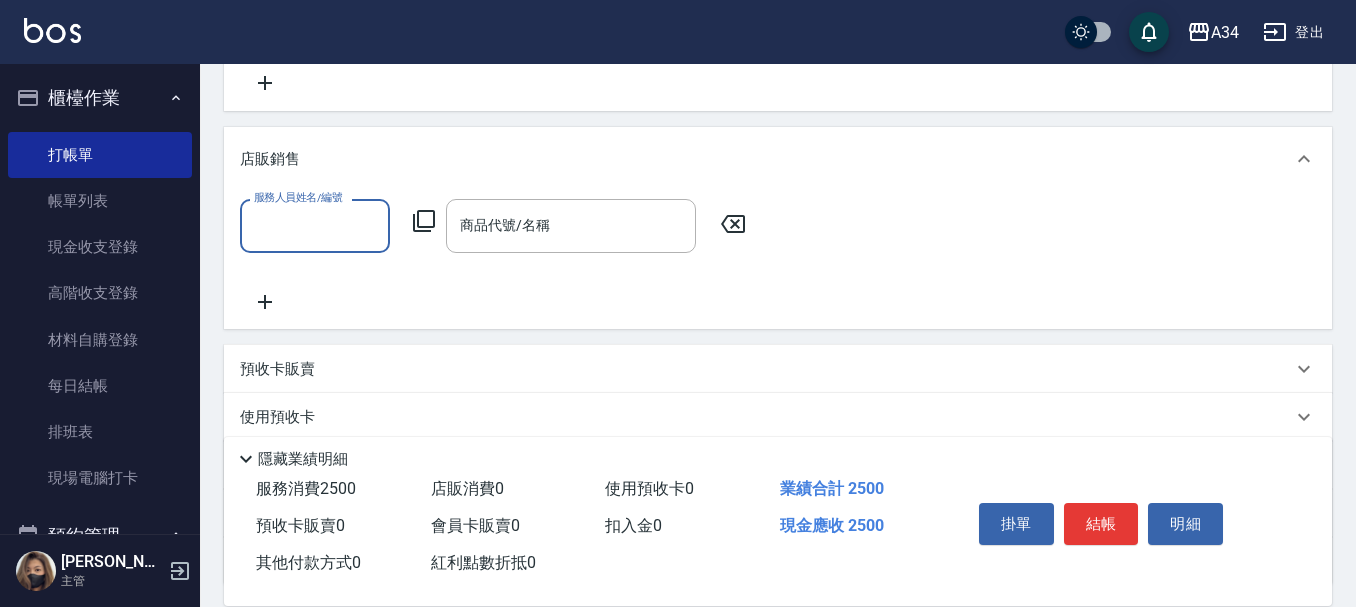 scroll, scrollTop: 0, scrollLeft: 0, axis: both 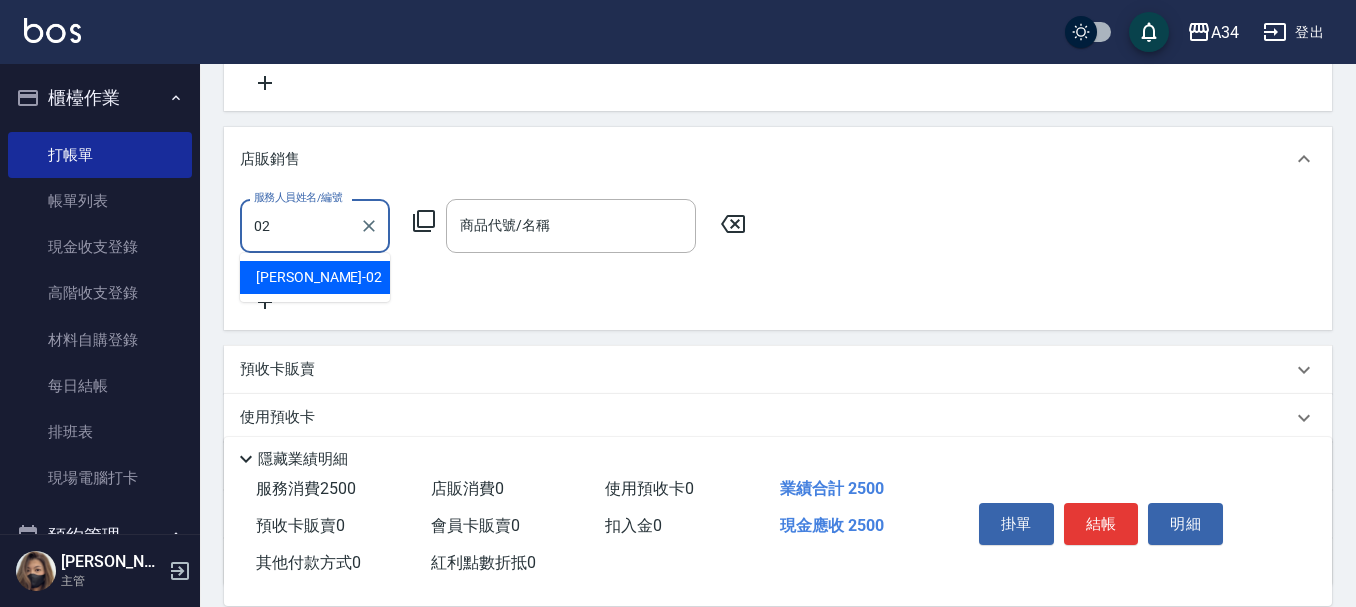 type on "[PERSON_NAME]-02" 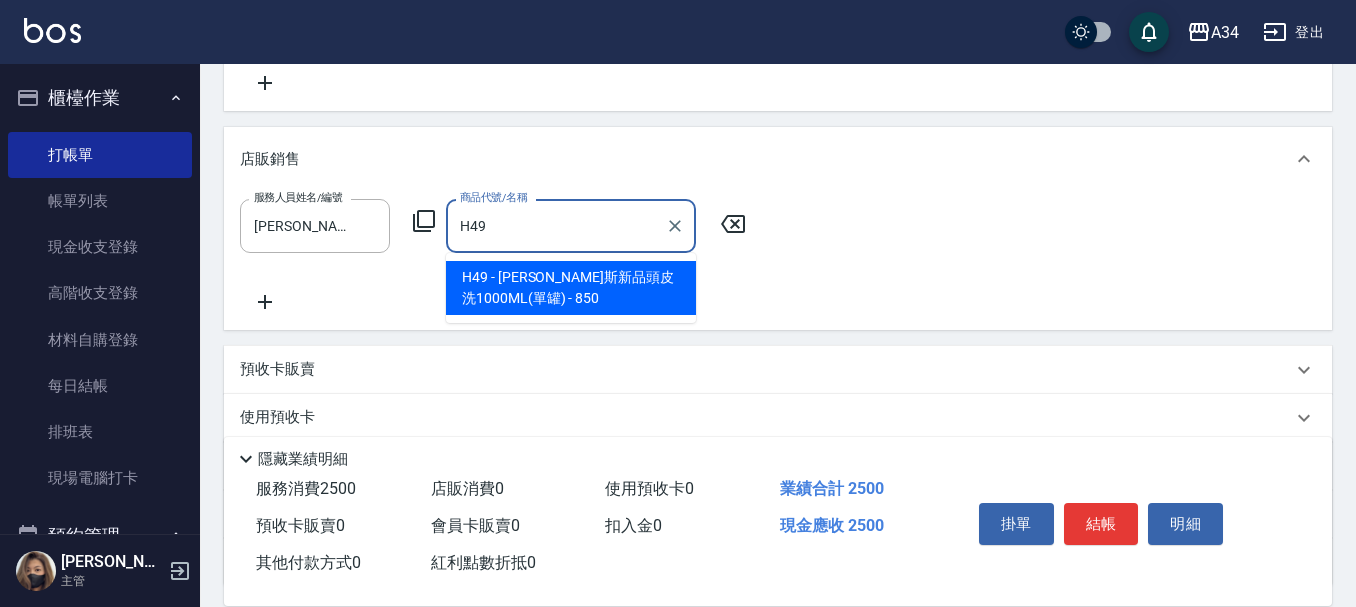 type on "[PERSON_NAME]斯新品頭皮洗1000ML(單罐)" 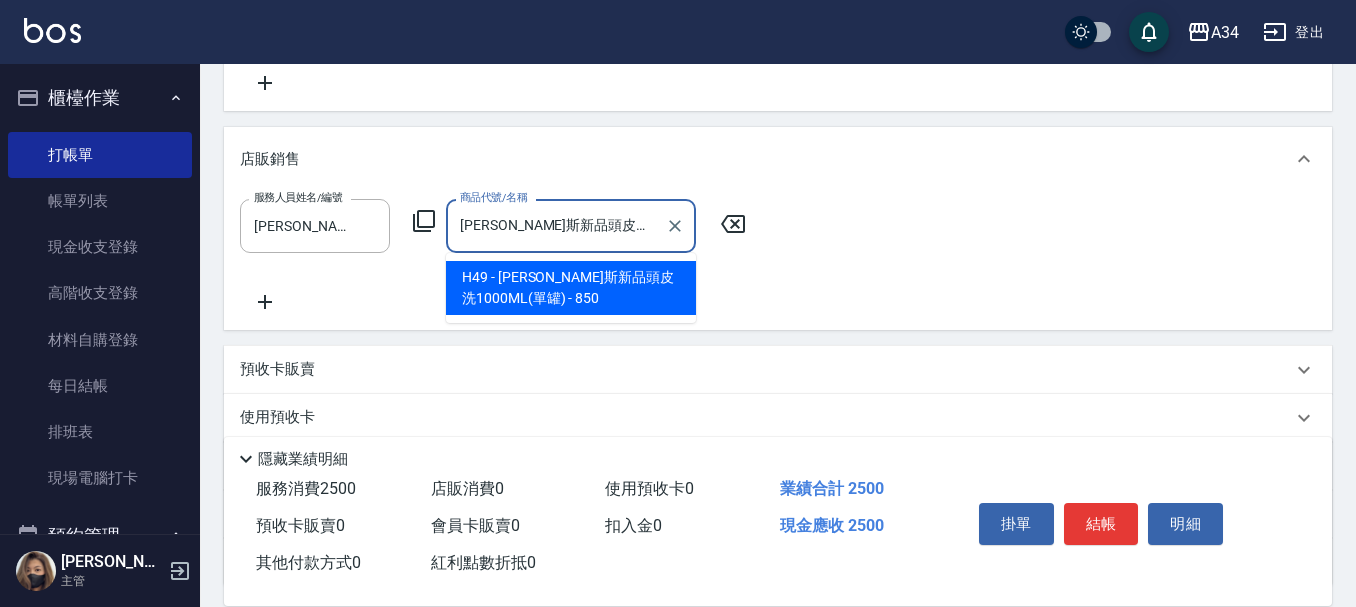 type on "330" 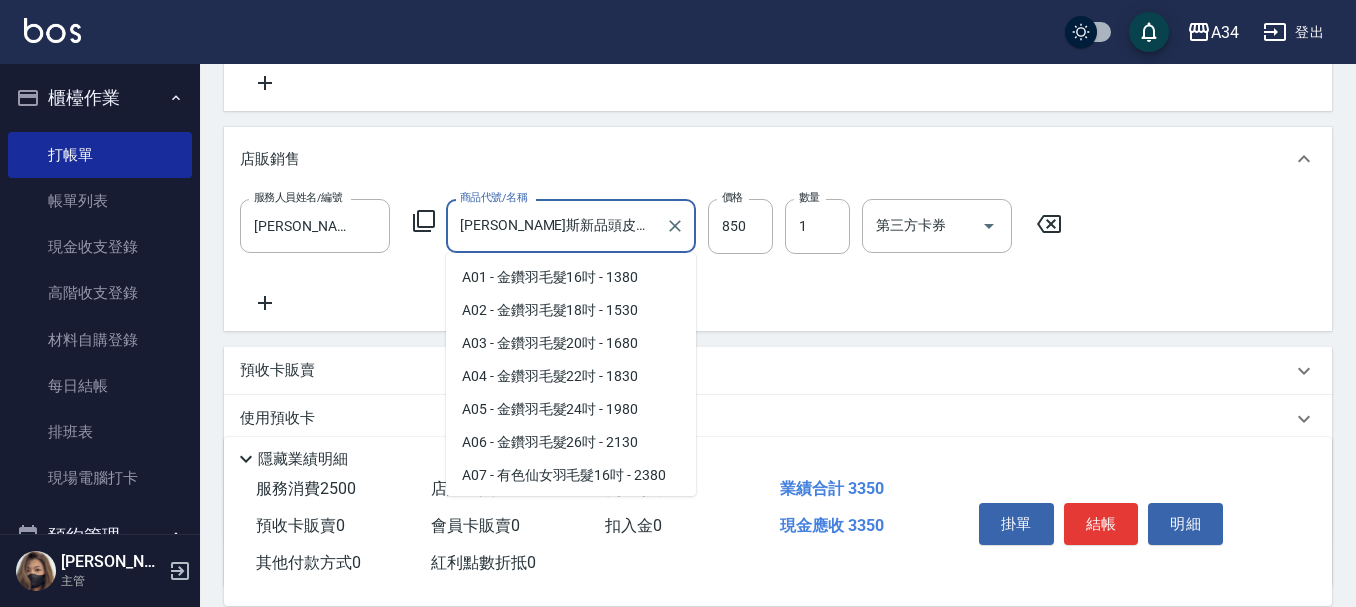 click on "[PERSON_NAME]斯新品頭皮洗1000ML(單罐)" at bounding box center [556, 225] 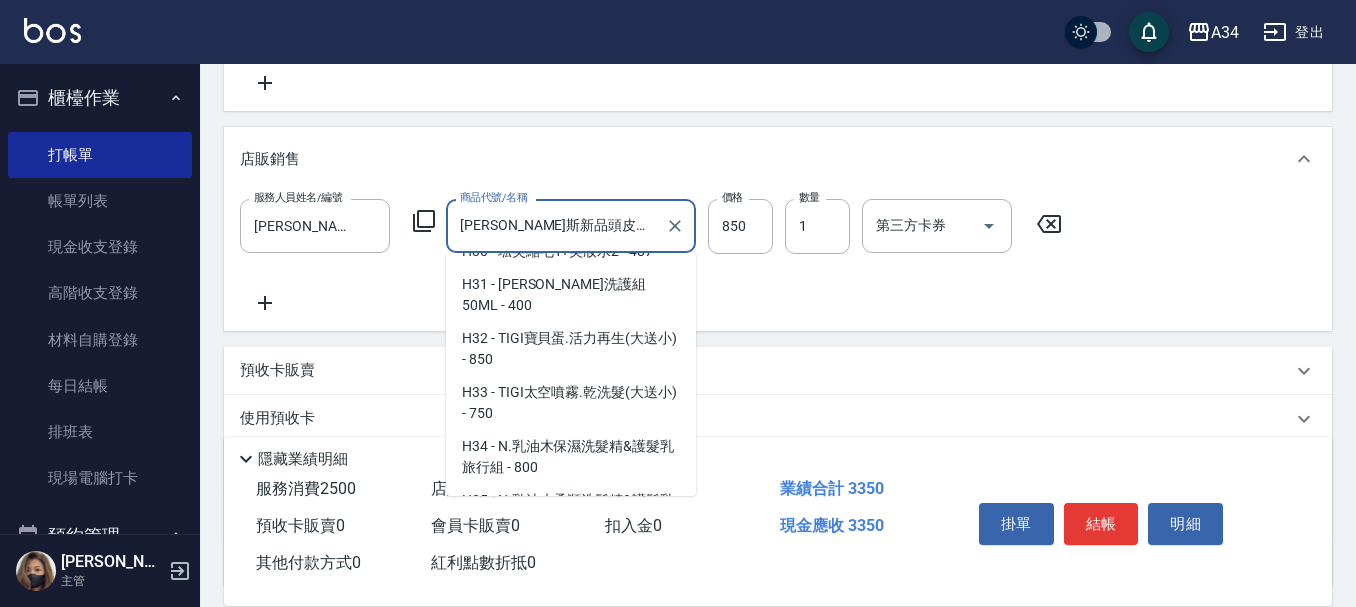 click on "[PERSON_NAME]斯新品頭皮洗1000ML(單罐)" at bounding box center [556, 225] 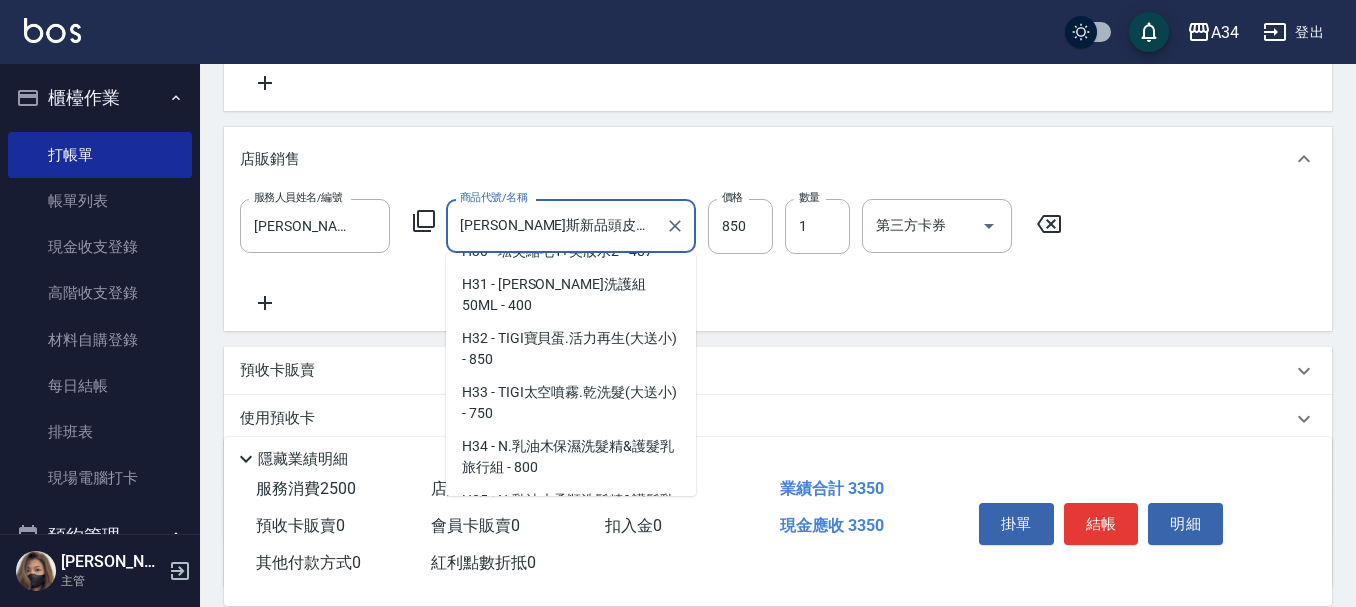 click on "H48 - [PERSON_NAME]斯新品頭皮保養香水50ML(橘) - 630" at bounding box center (571, 1129) 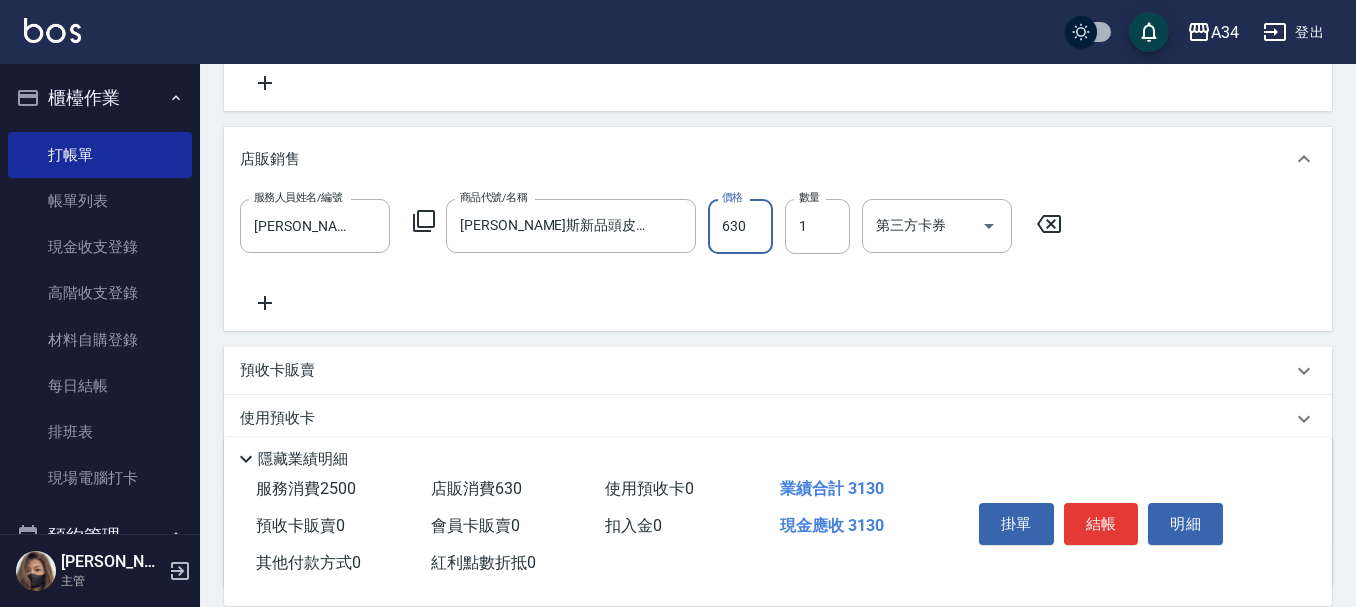 click on "630" at bounding box center (740, 226) 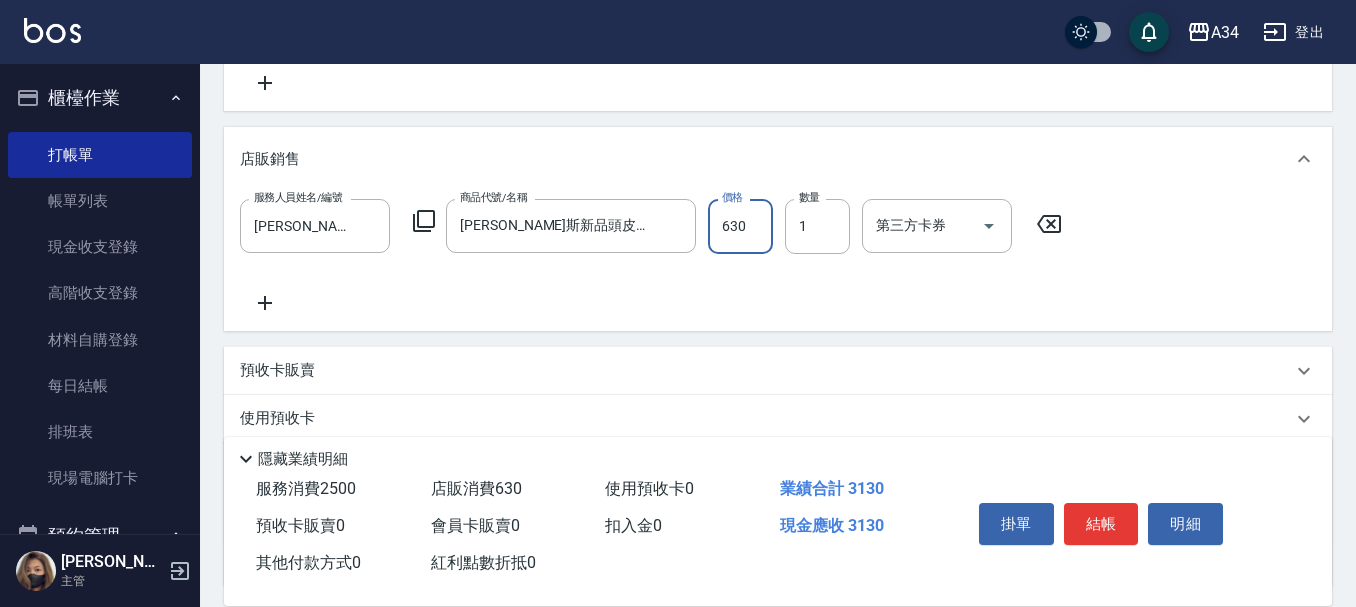 type on "250" 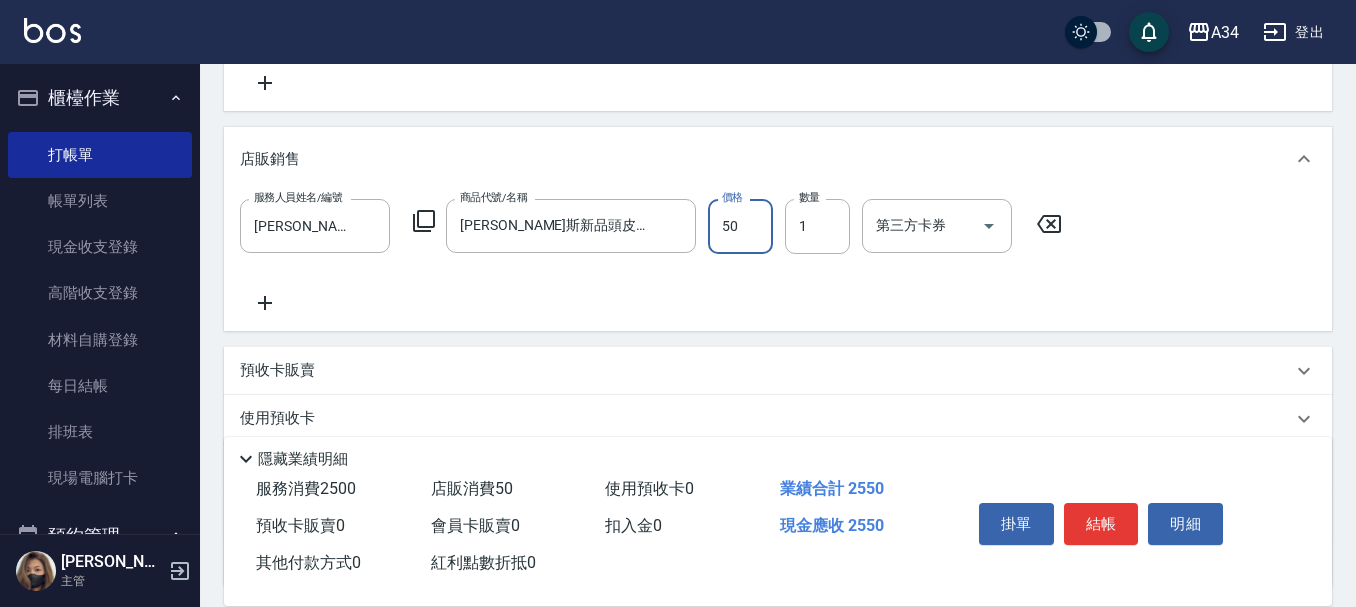 type on "500" 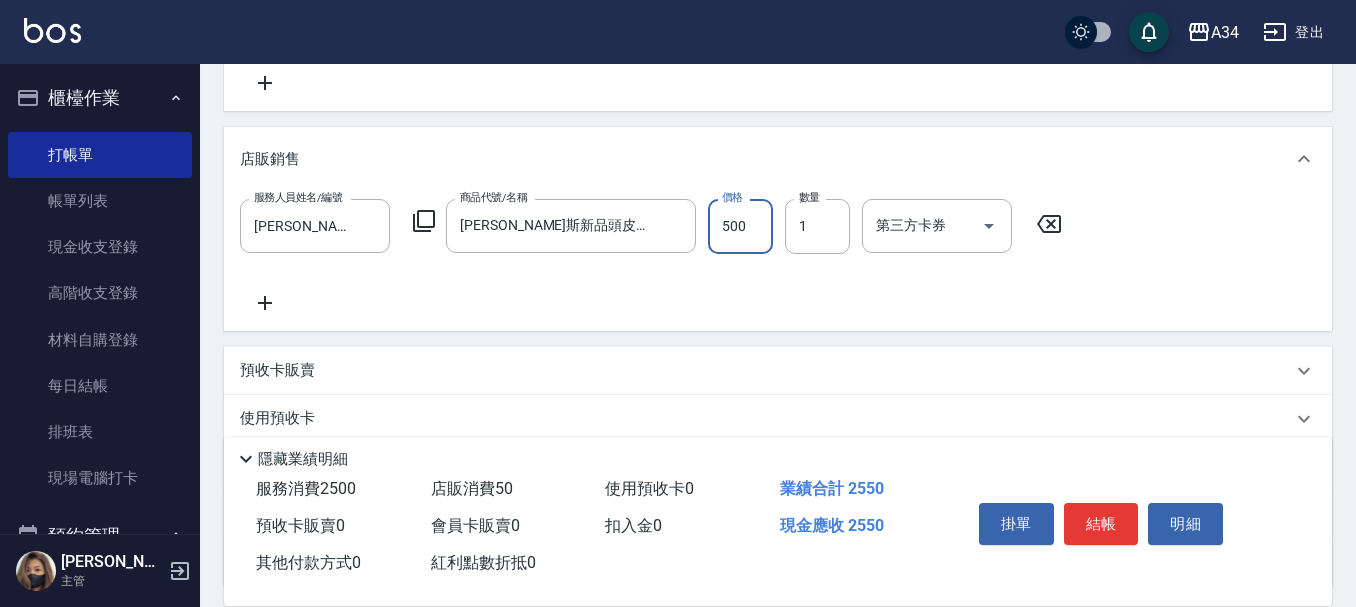 type on "300" 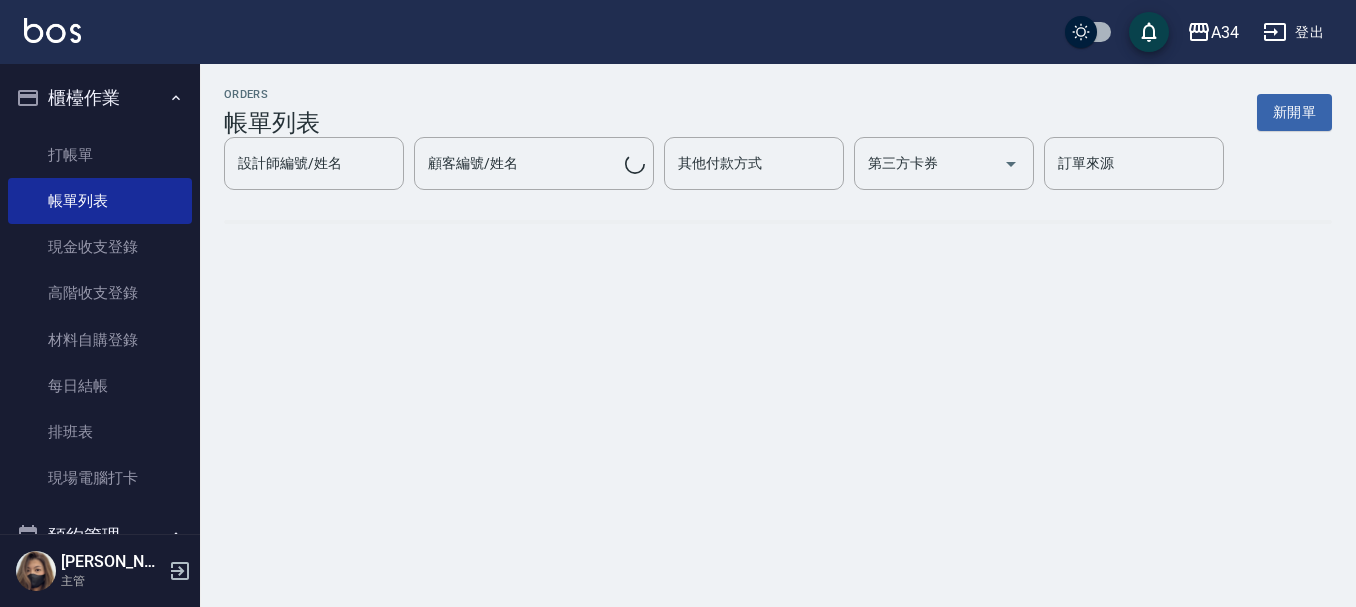 scroll, scrollTop: 0, scrollLeft: 0, axis: both 